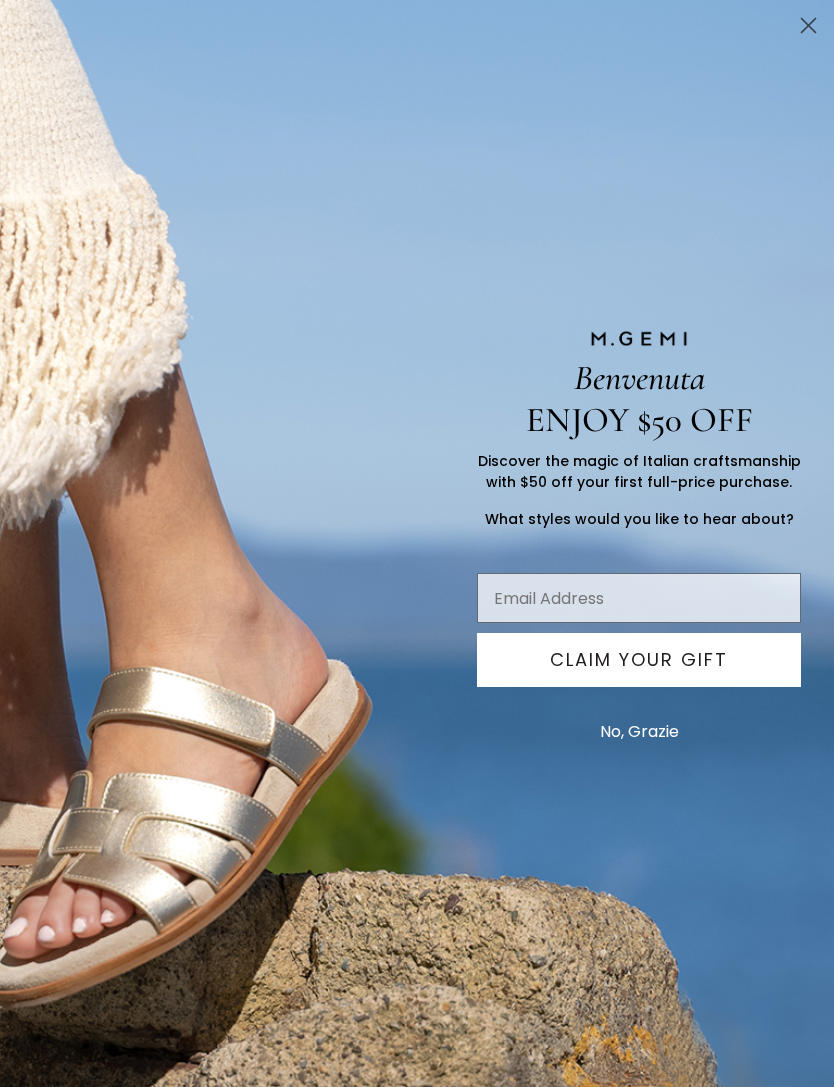 scroll, scrollTop: 115, scrollLeft: 0, axis: vertical 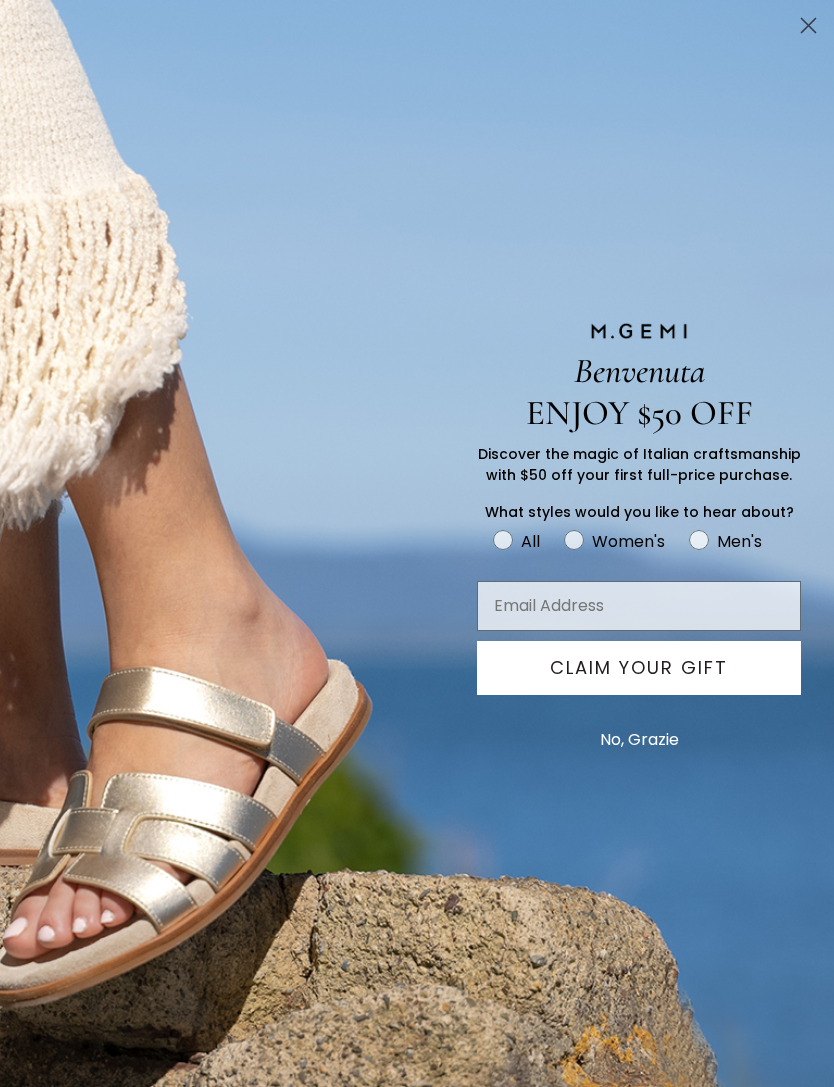 click on "No, Grazie" at bounding box center (639, 740) 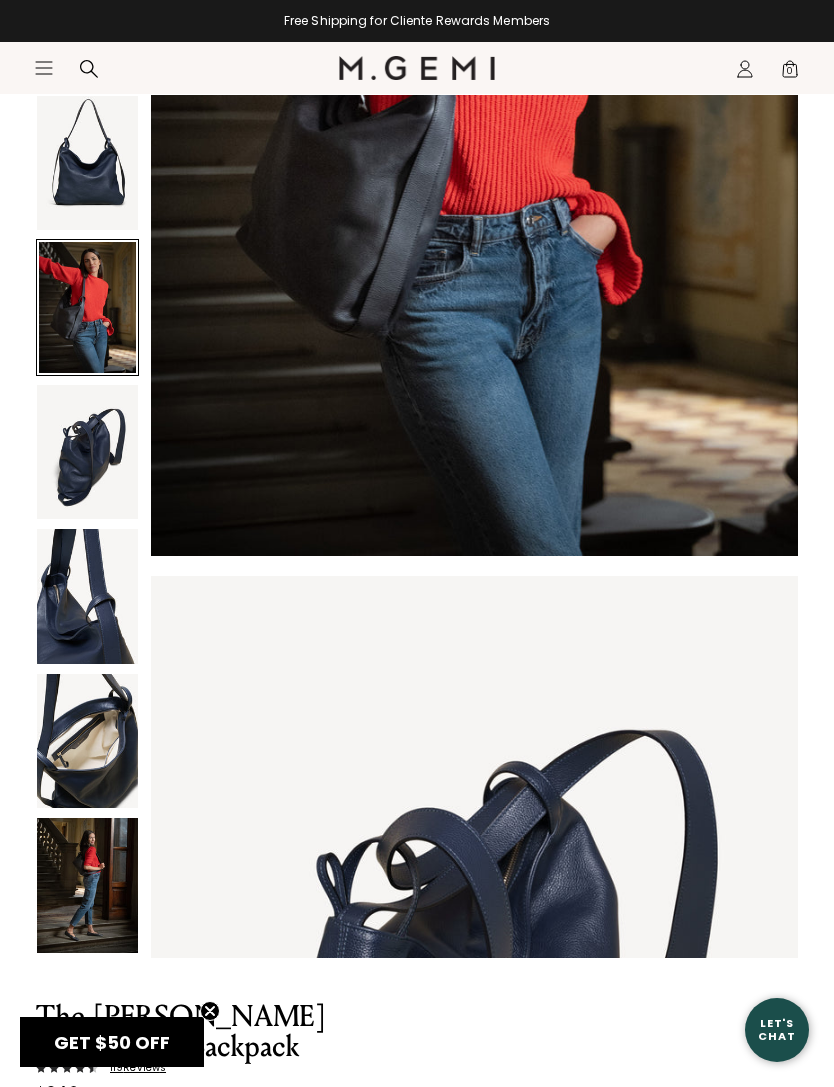scroll, scrollTop: 1391, scrollLeft: 0, axis: vertical 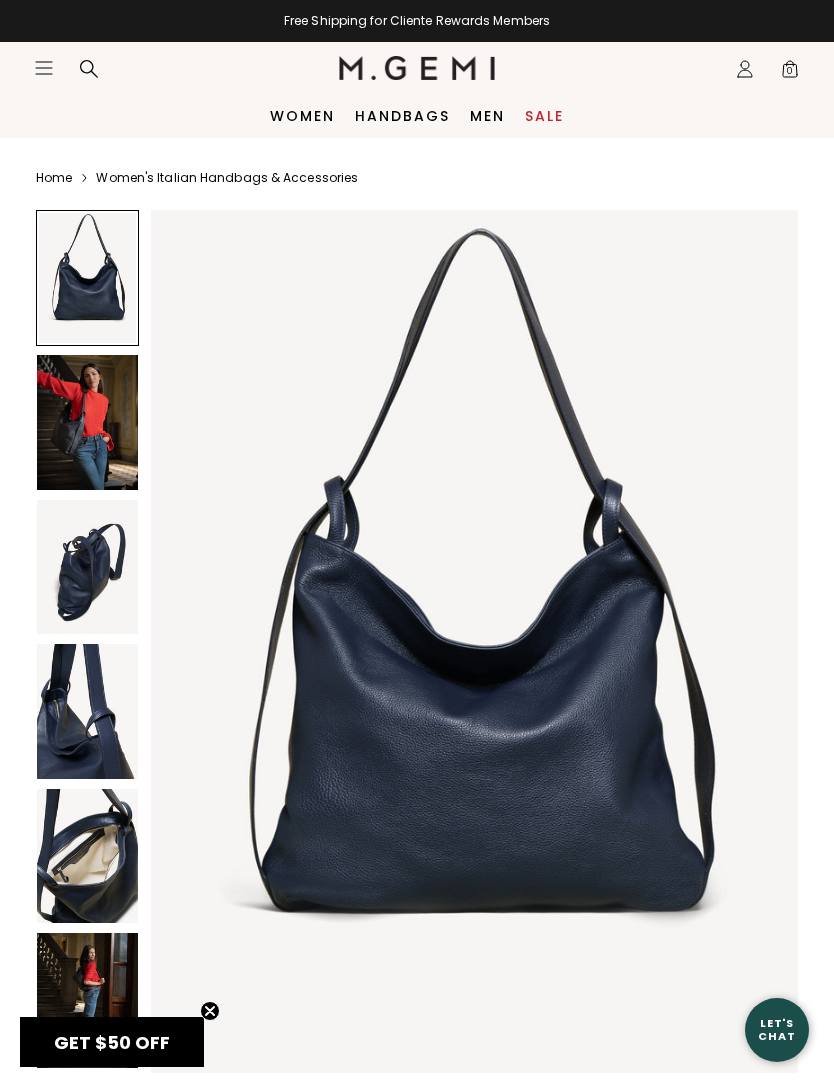 click on "Close dialog  Don't Miss Out HERE'S $50 OFF In the spirit of true  Italiana  hospitality, a little something towards your first full-price purchase. CLAIM YOUR GIFT NO, GRAZIE Submit" at bounding box center [417, 543] 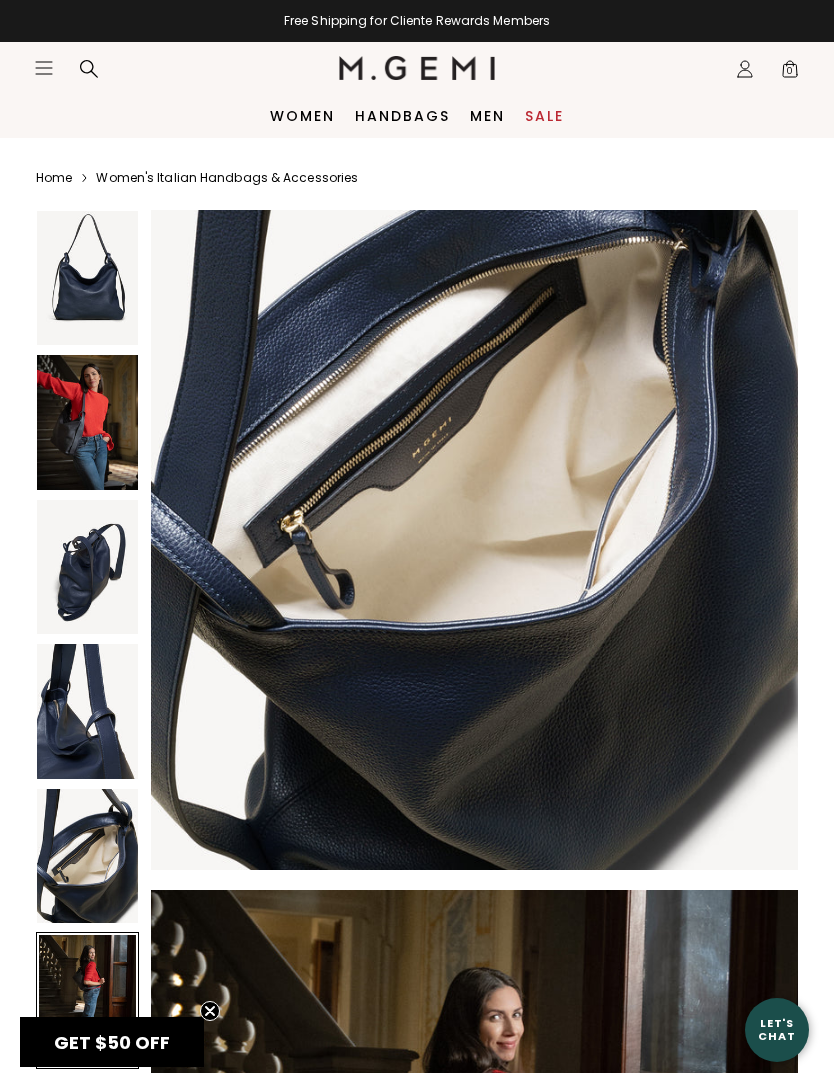 scroll, scrollTop: 4414, scrollLeft: 0, axis: vertical 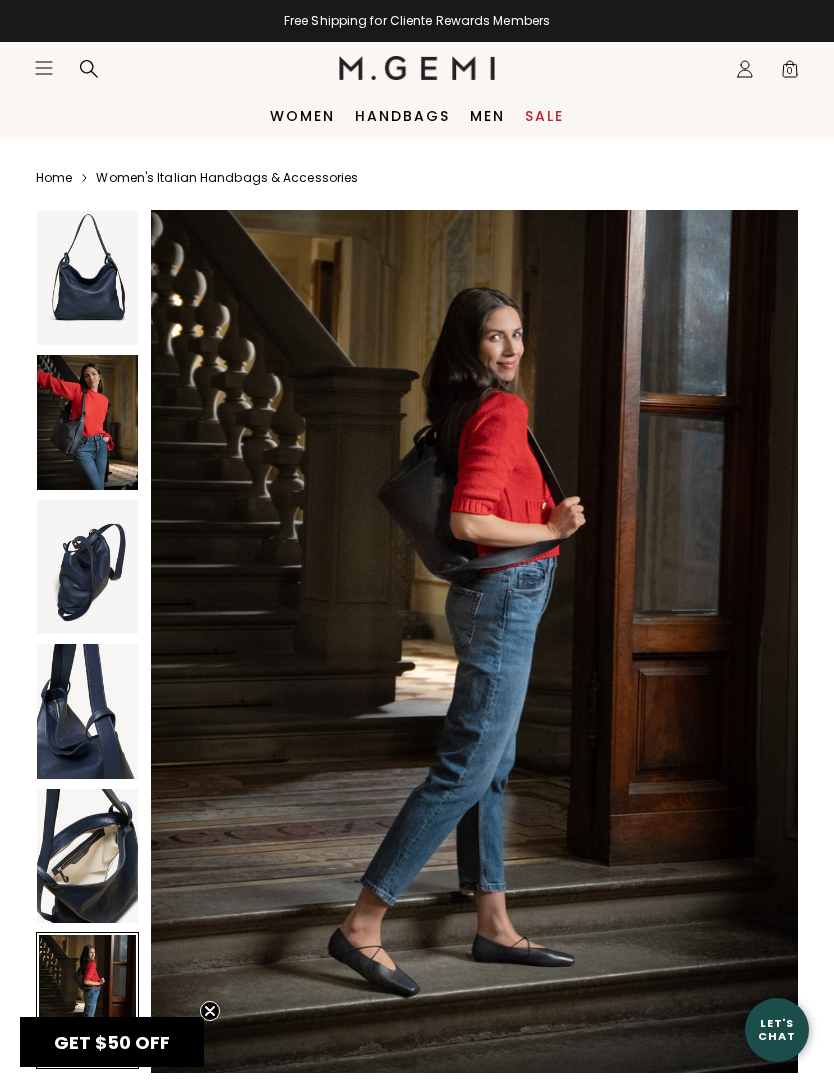 click at bounding box center (87, 278) 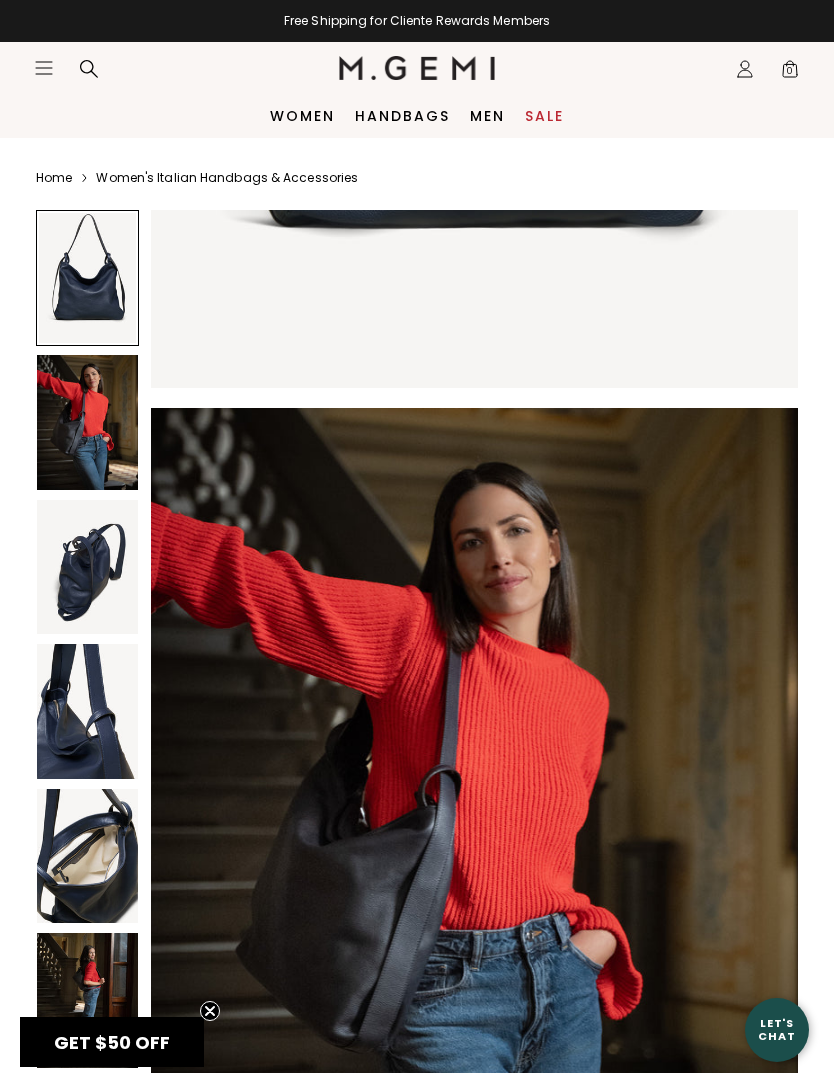 scroll, scrollTop: 0, scrollLeft: 0, axis: both 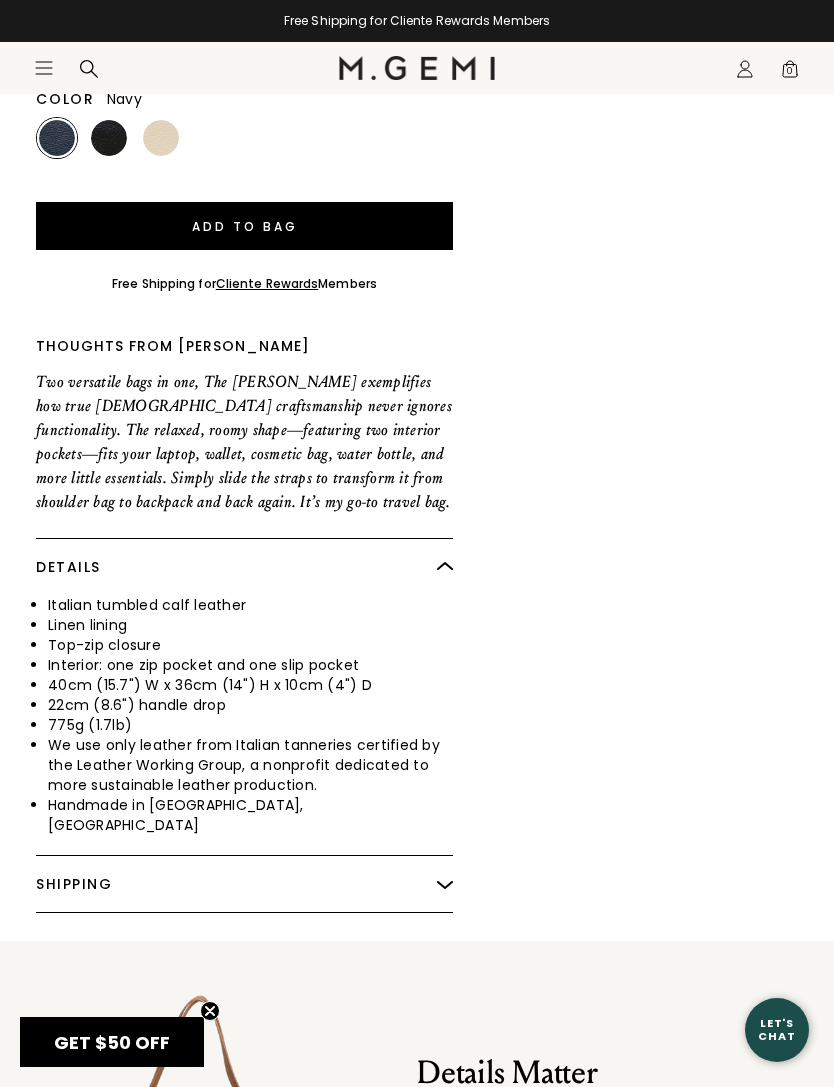 click on "Shipping" at bounding box center (244, 884) 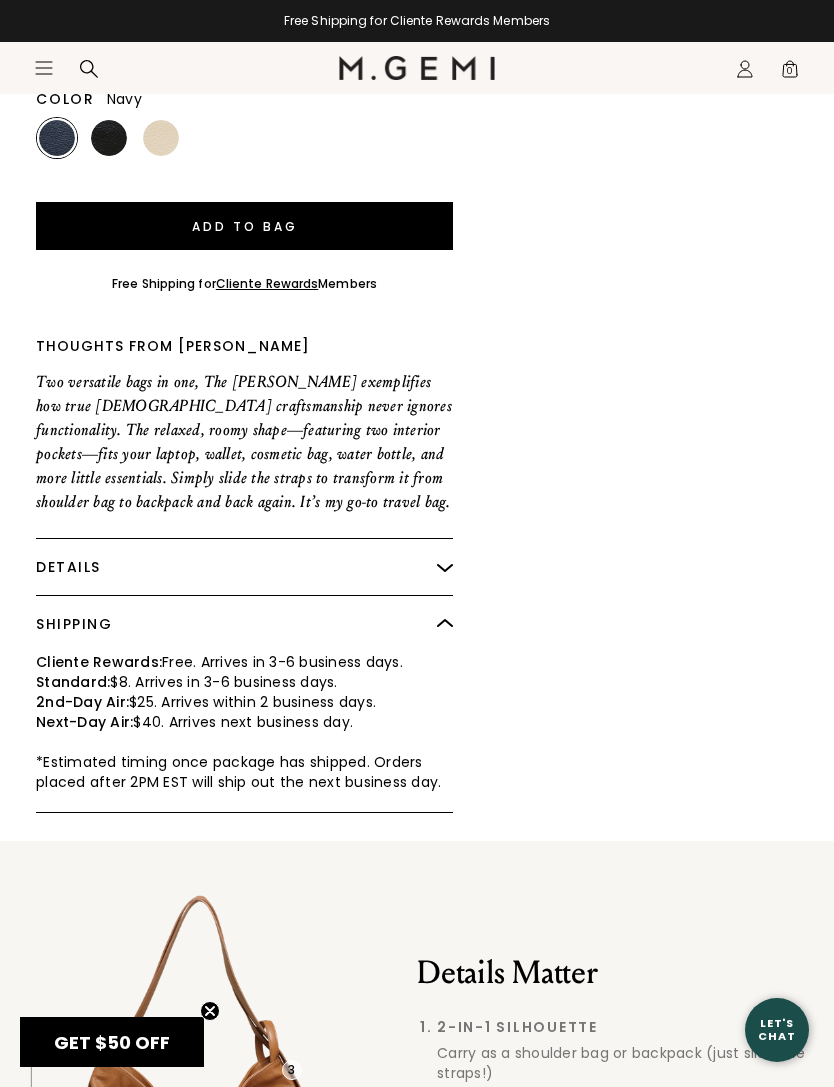 click on "1
2
3" at bounding box center (208, 1093) 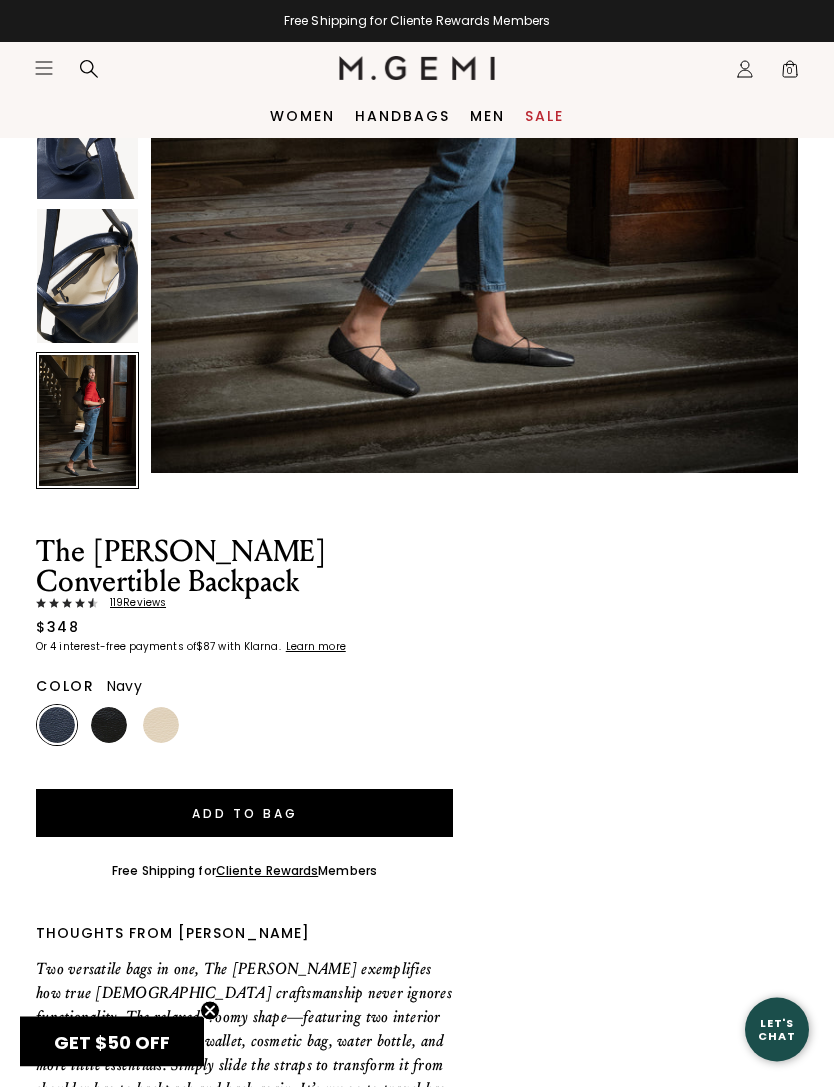 scroll, scrollTop: 579, scrollLeft: 0, axis: vertical 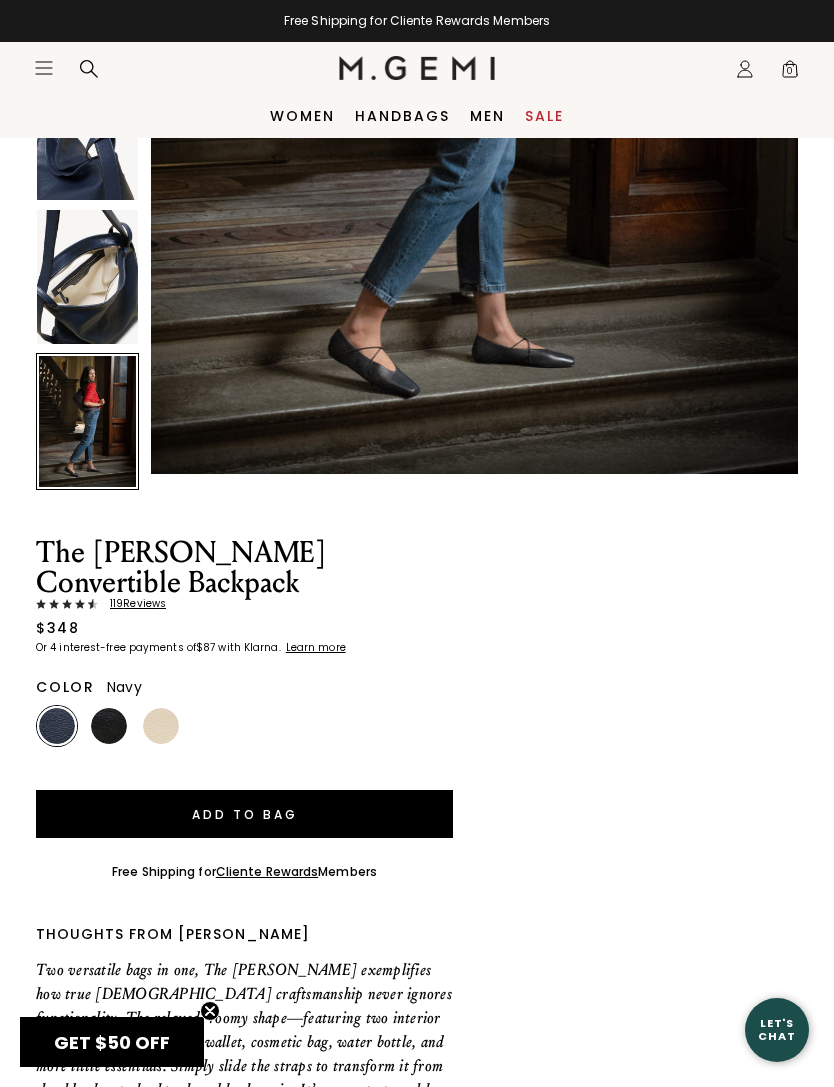 click at bounding box center (161, 726) 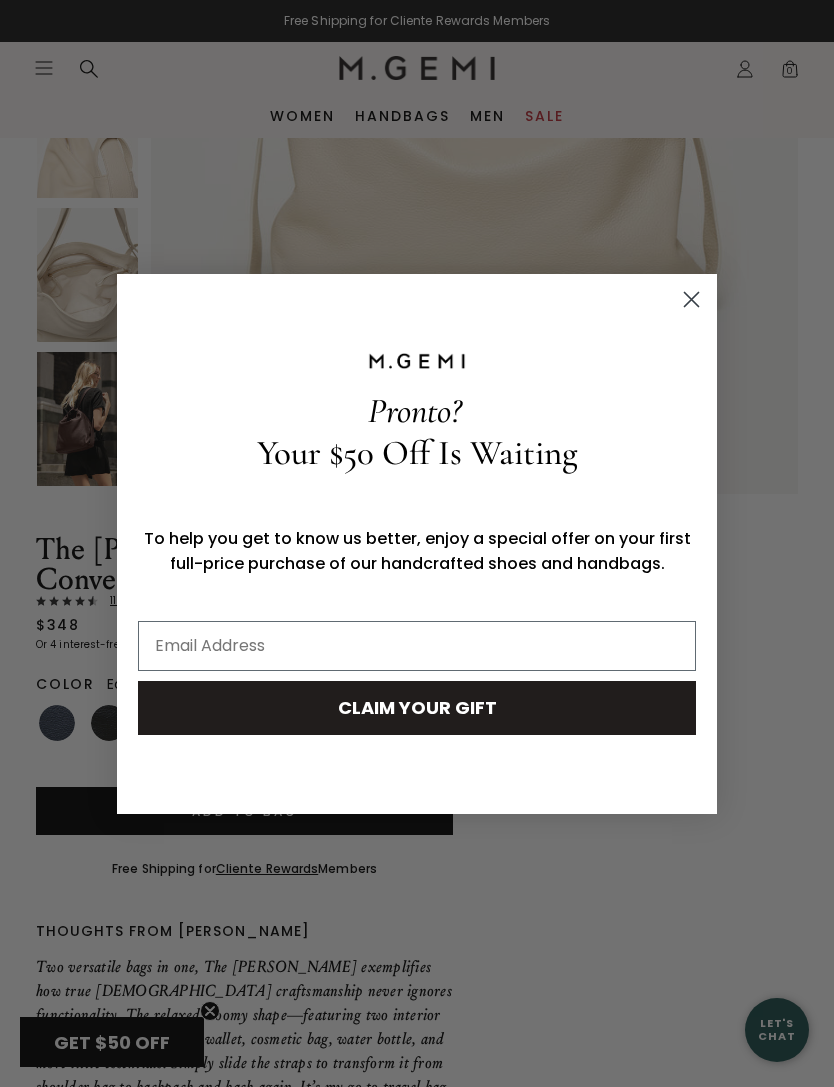 scroll, scrollTop: 0, scrollLeft: 0, axis: both 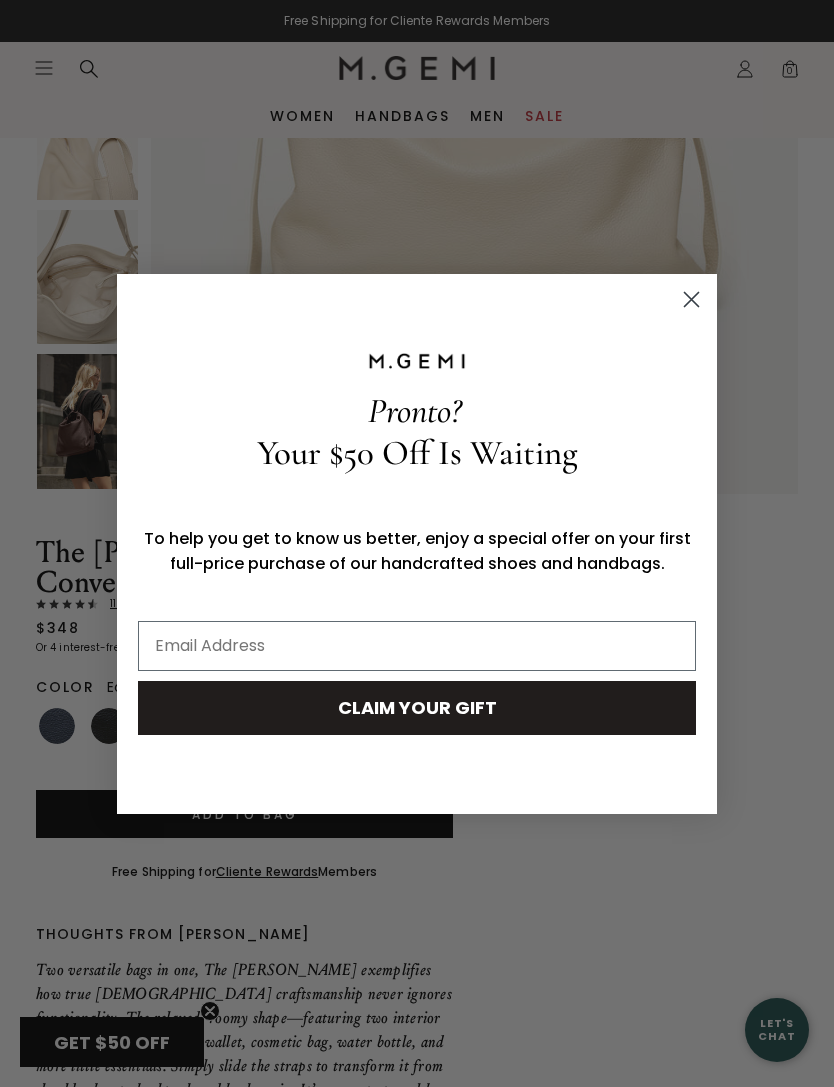 click on "Pronto? Your $50 Off Is Waiting
To help you get to know us better, enjoy a special offer on your first full-price purchase of our handcrafted shoes and handbags.
CLAIM YOUR GIFT" at bounding box center [417, 544] 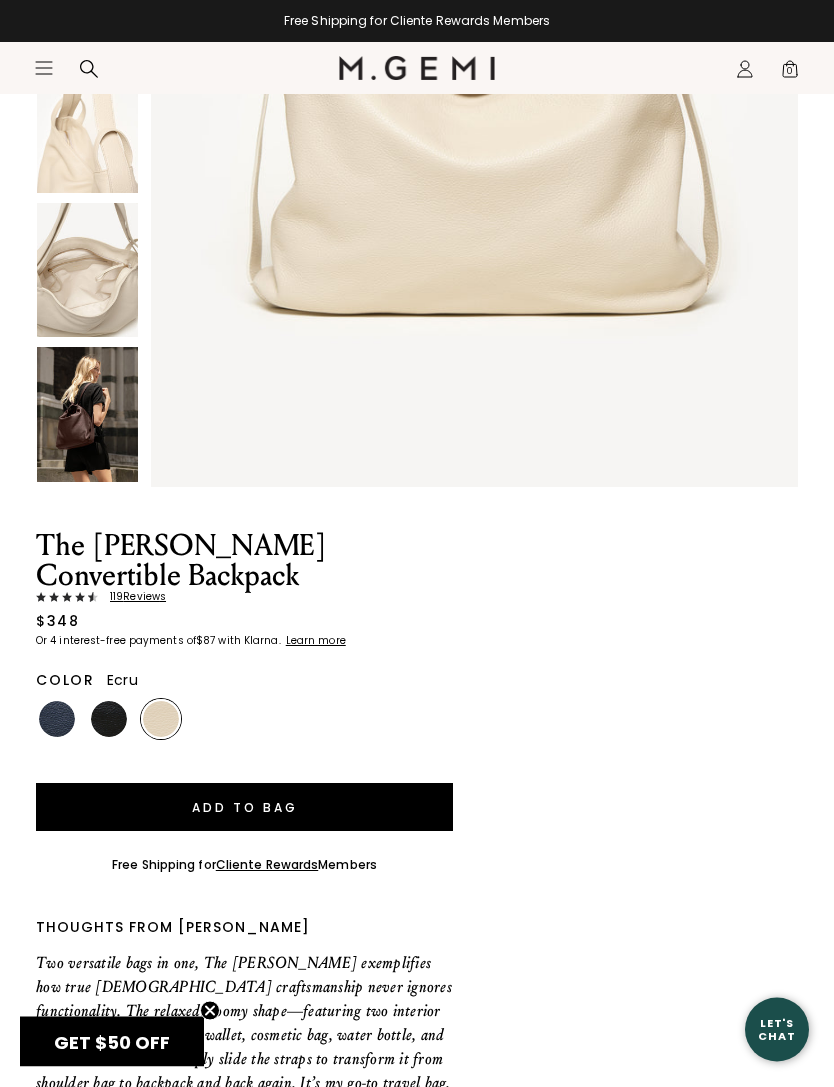 scroll, scrollTop: 612, scrollLeft: 0, axis: vertical 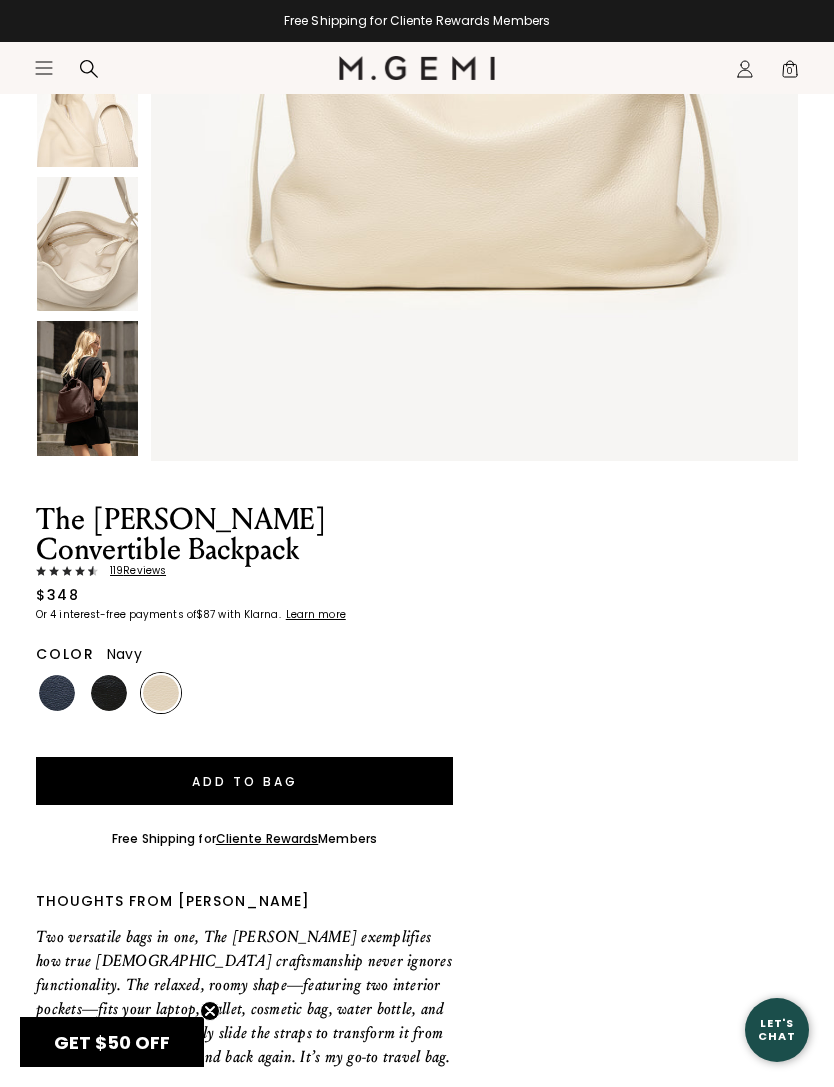 click at bounding box center (57, 693) 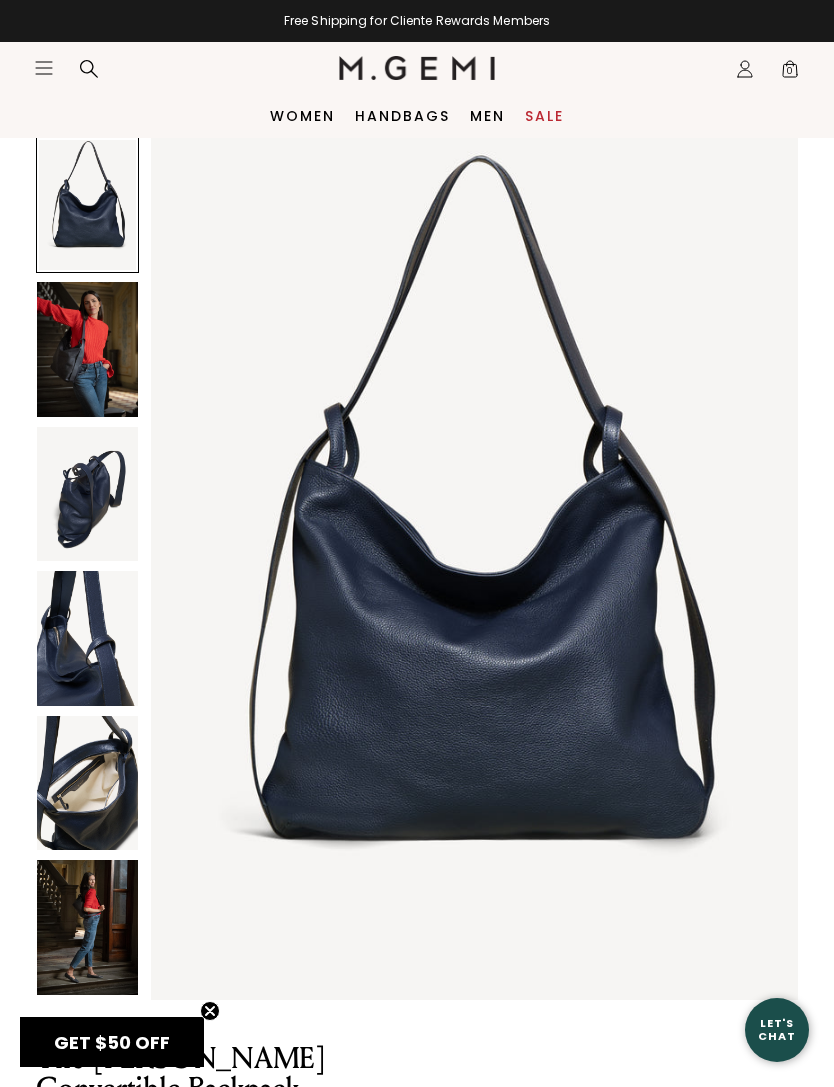 scroll, scrollTop: 0, scrollLeft: 0, axis: both 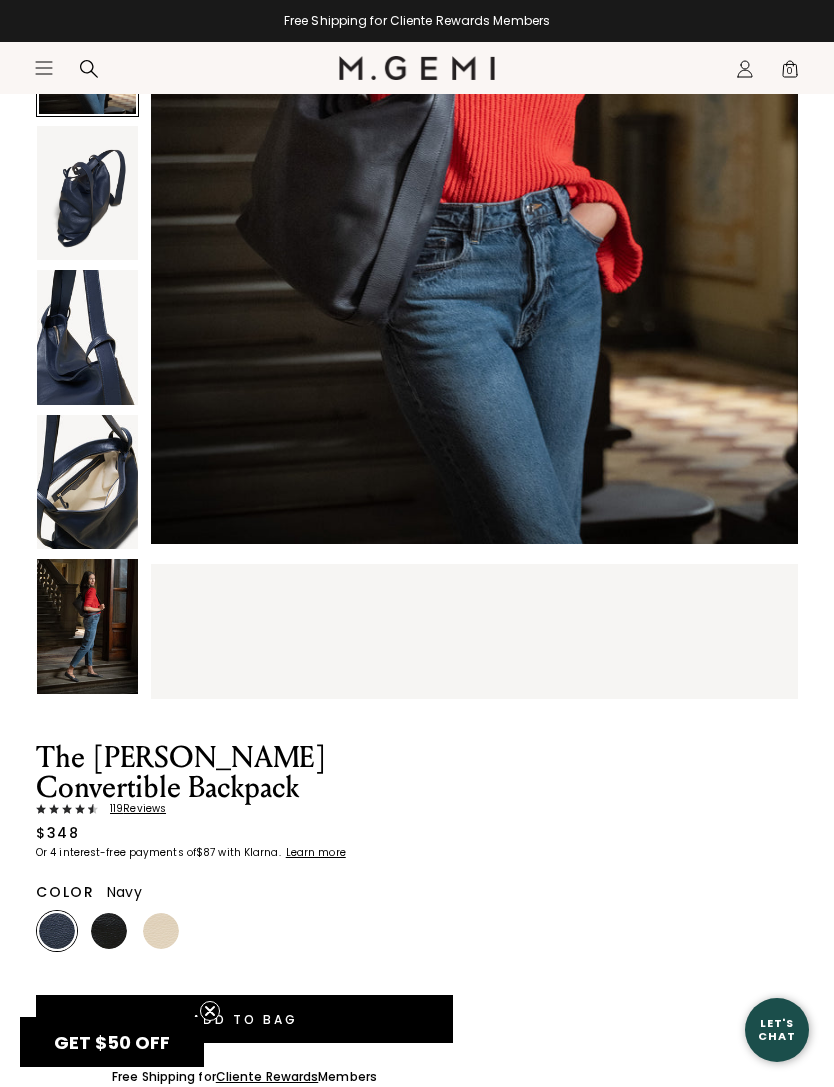 click on "Add to Bag" at bounding box center (244, 1019) 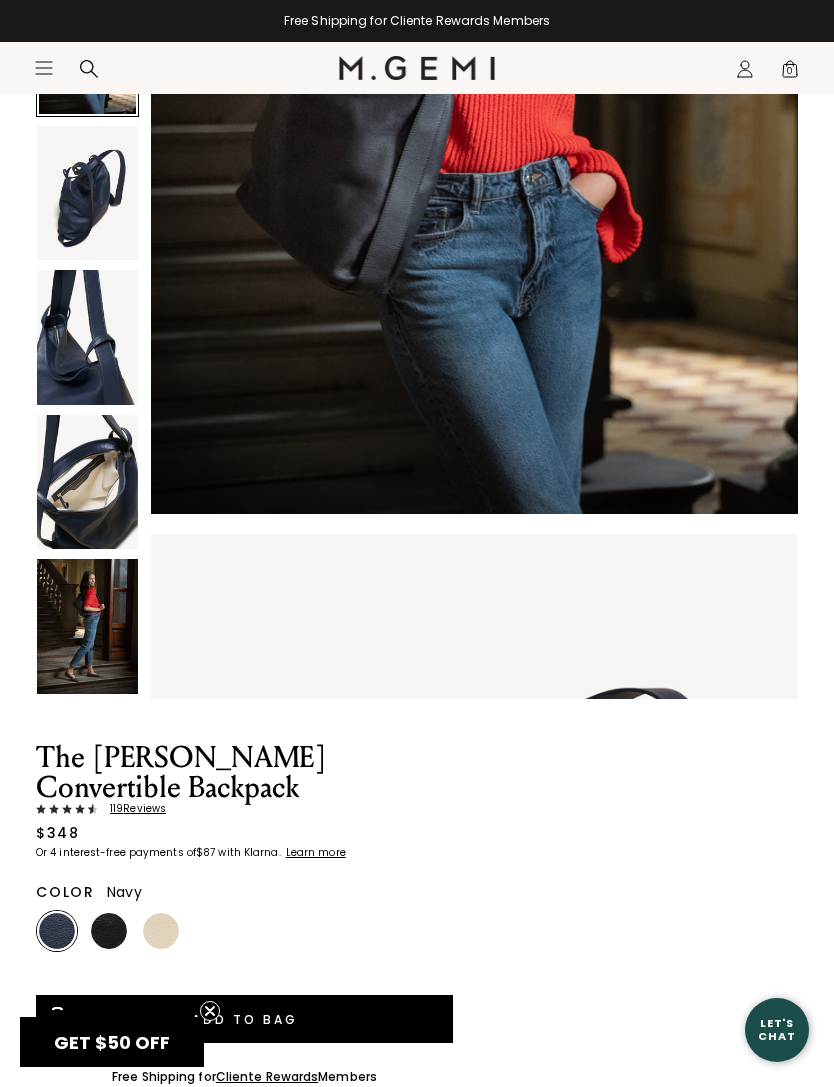 scroll, scrollTop: 1070, scrollLeft: 0, axis: vertical 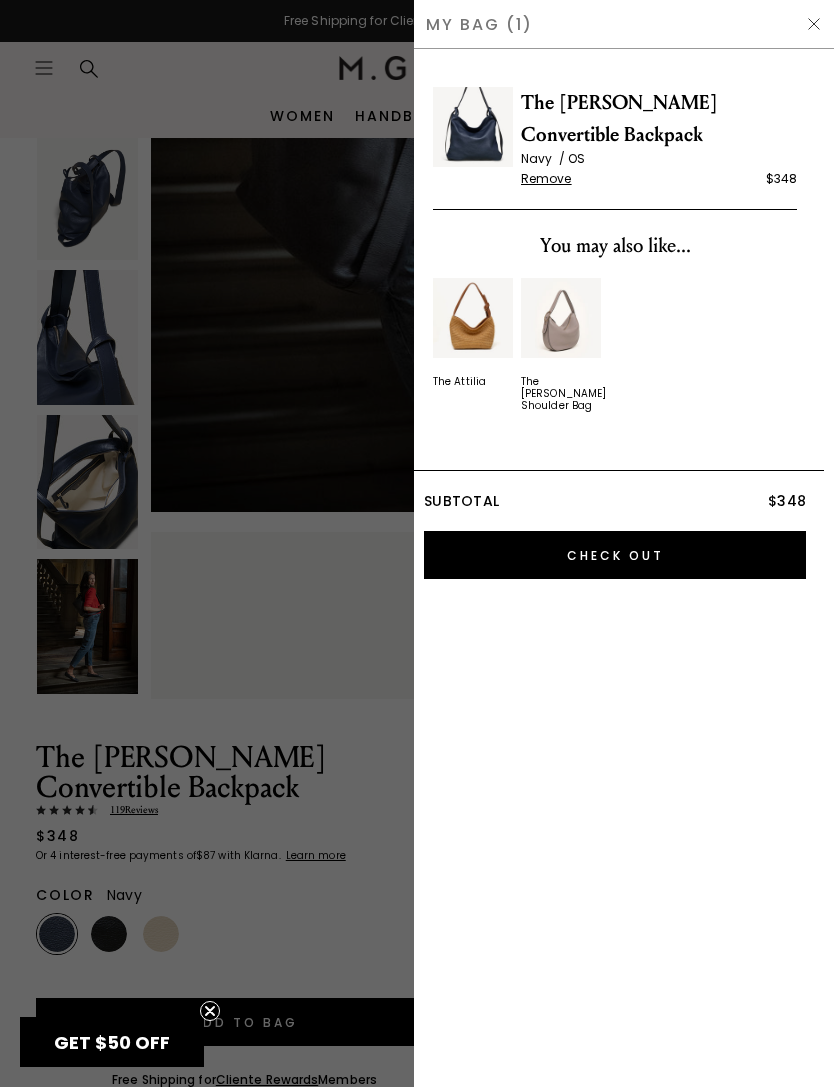 click on "Check Out" at bounding box center [615, 555] 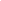 scroll, scrollTop: 0, scrollLeft: 0, axis: both 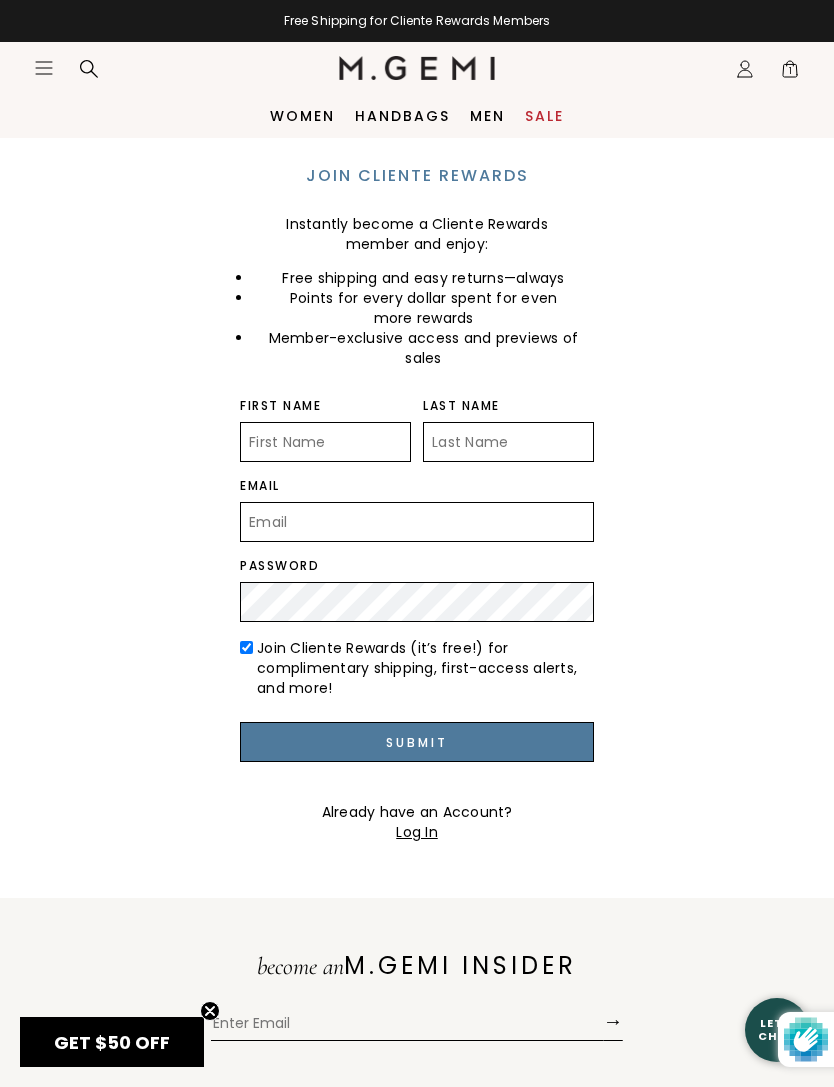click on "First Name" at bounding box center [325, 442] 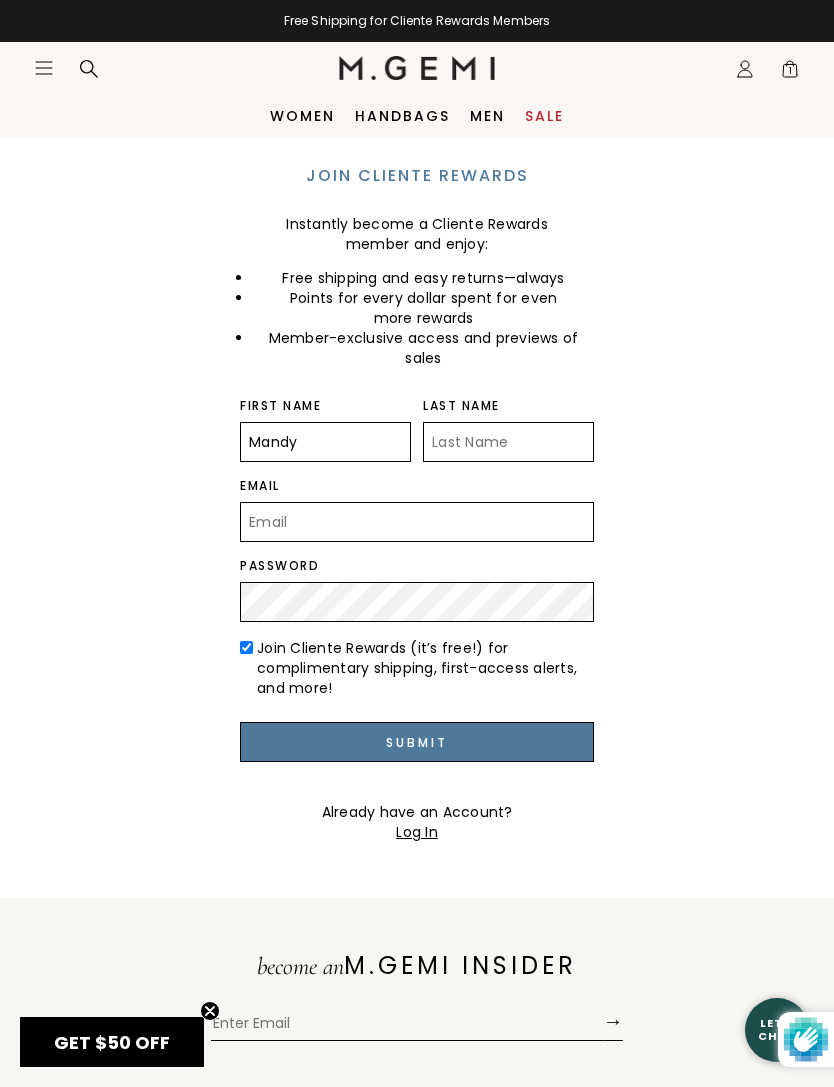 type on "Feuerman" 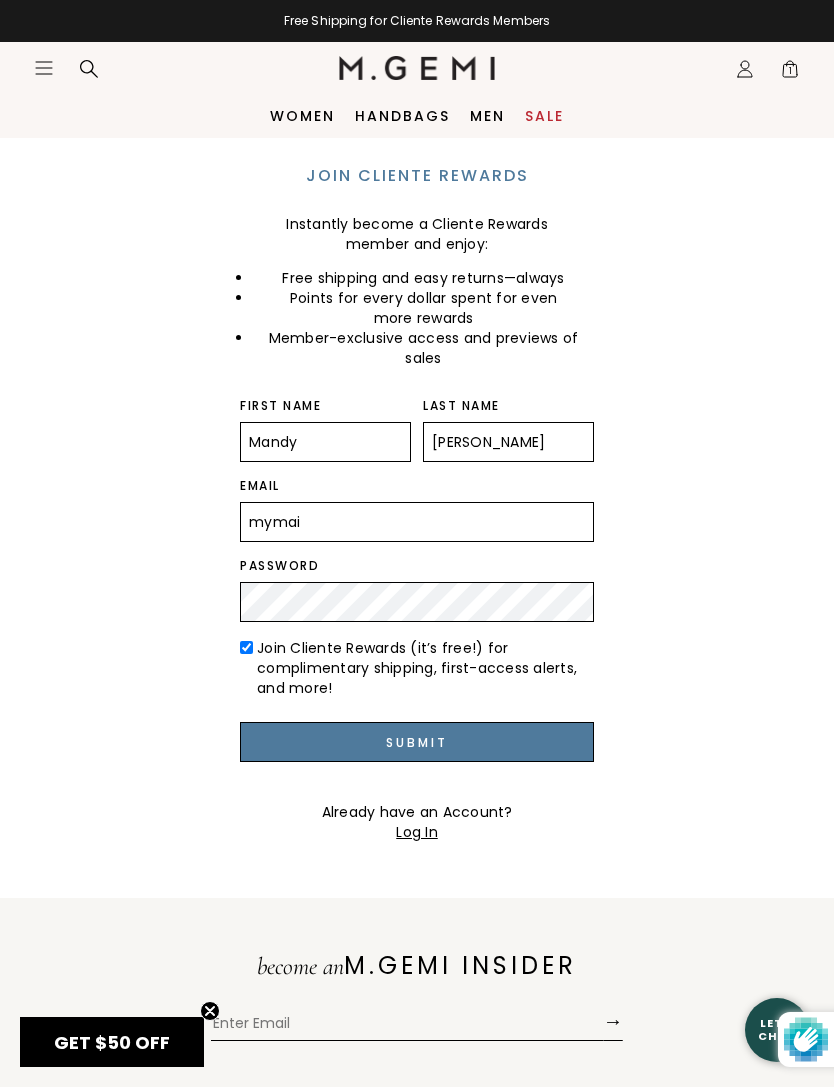 type on "mymail" 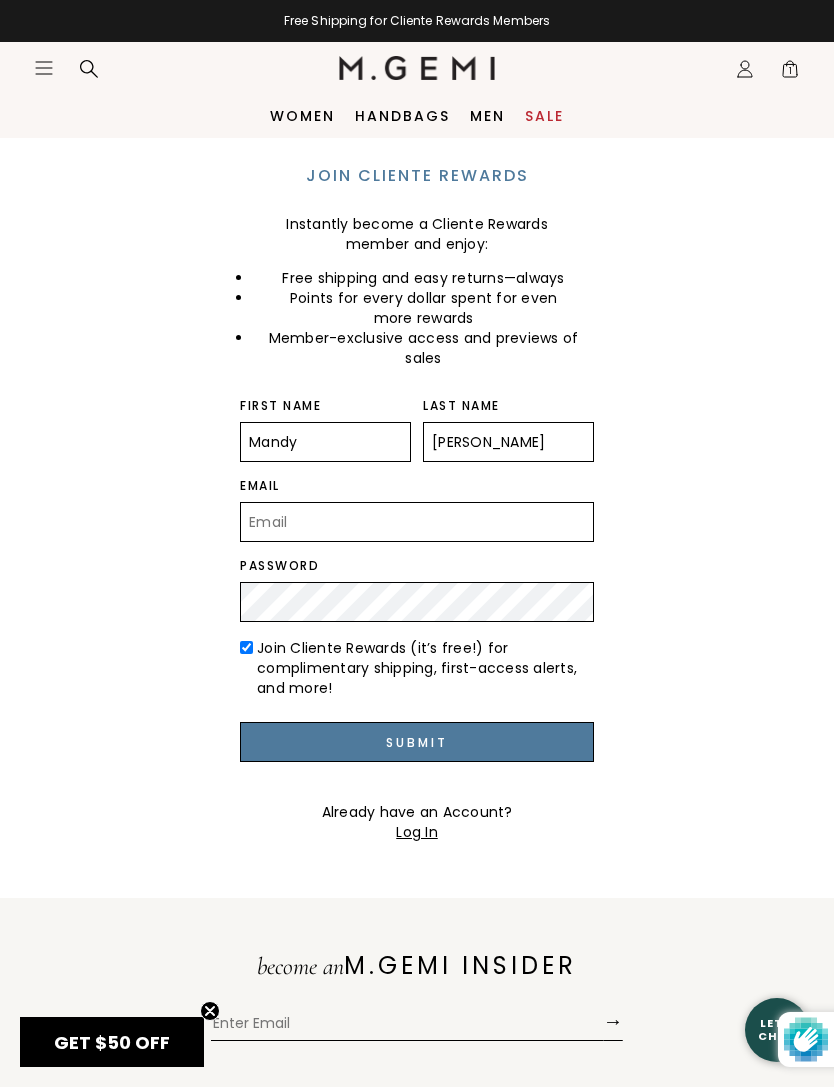 type on "mandyf783@gmail.com" 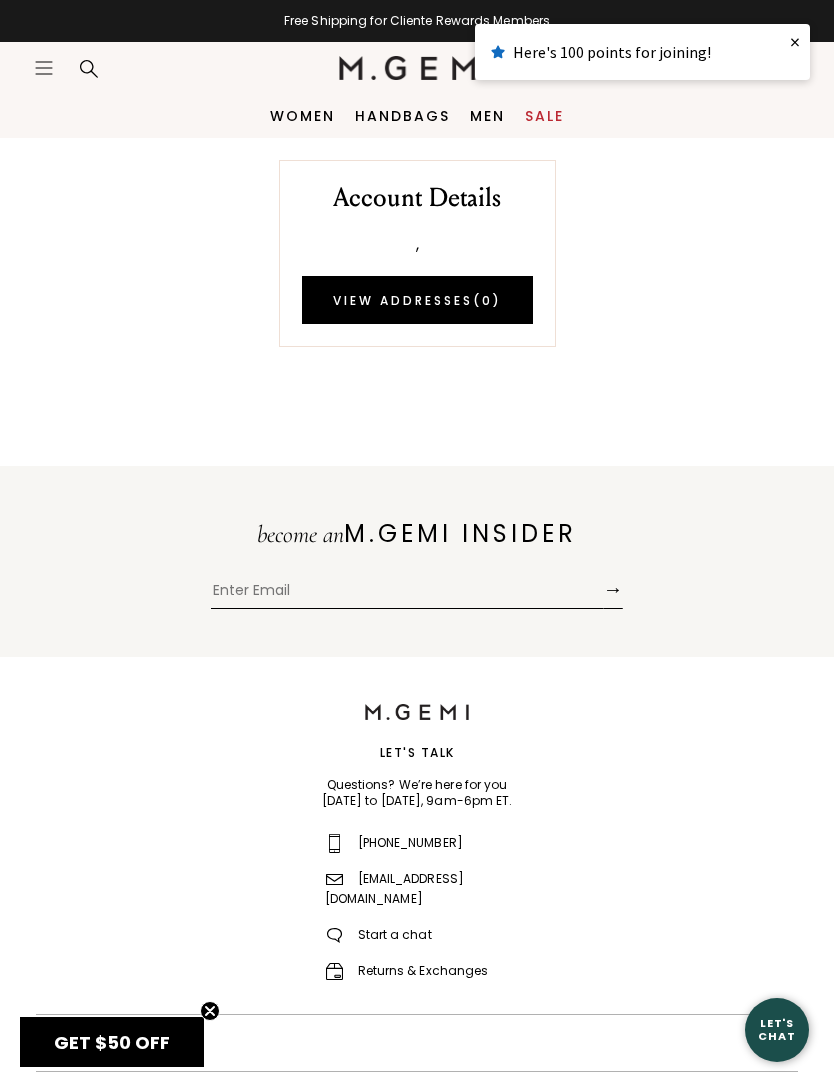 scroll, scrollTop: 0, scrollLeft: 0, axis: both 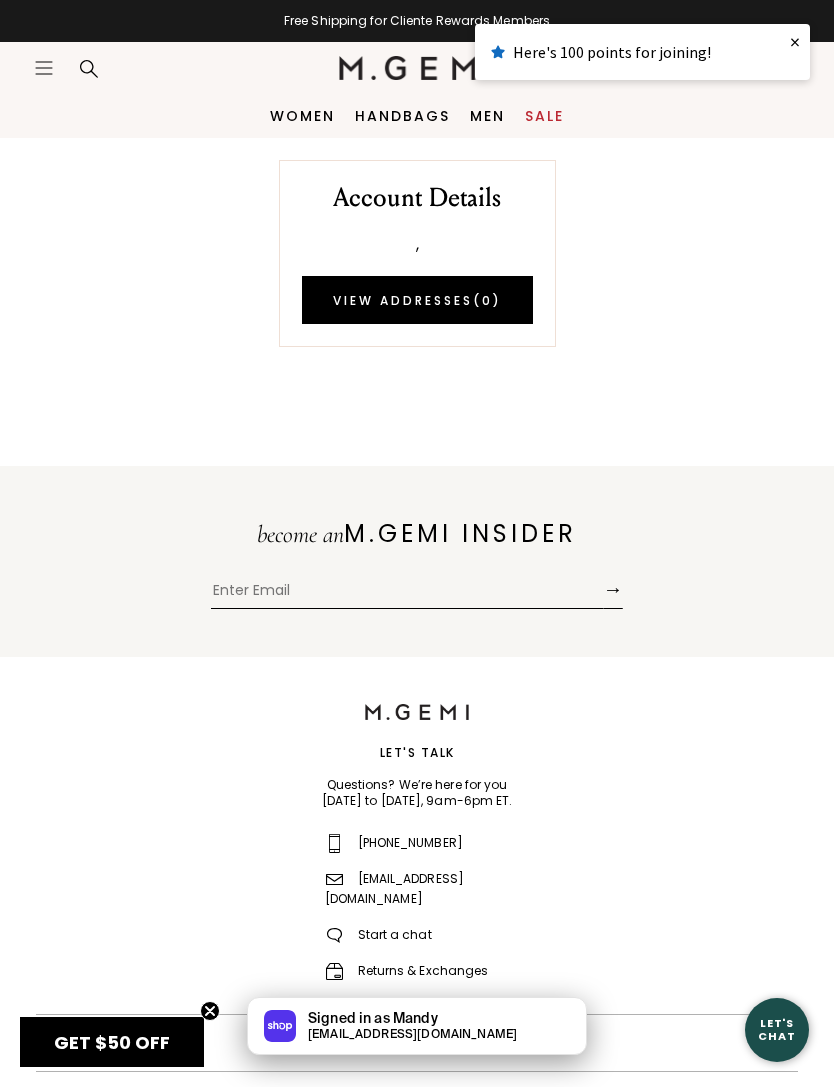 click on "×" at bounding box center [795, 42] 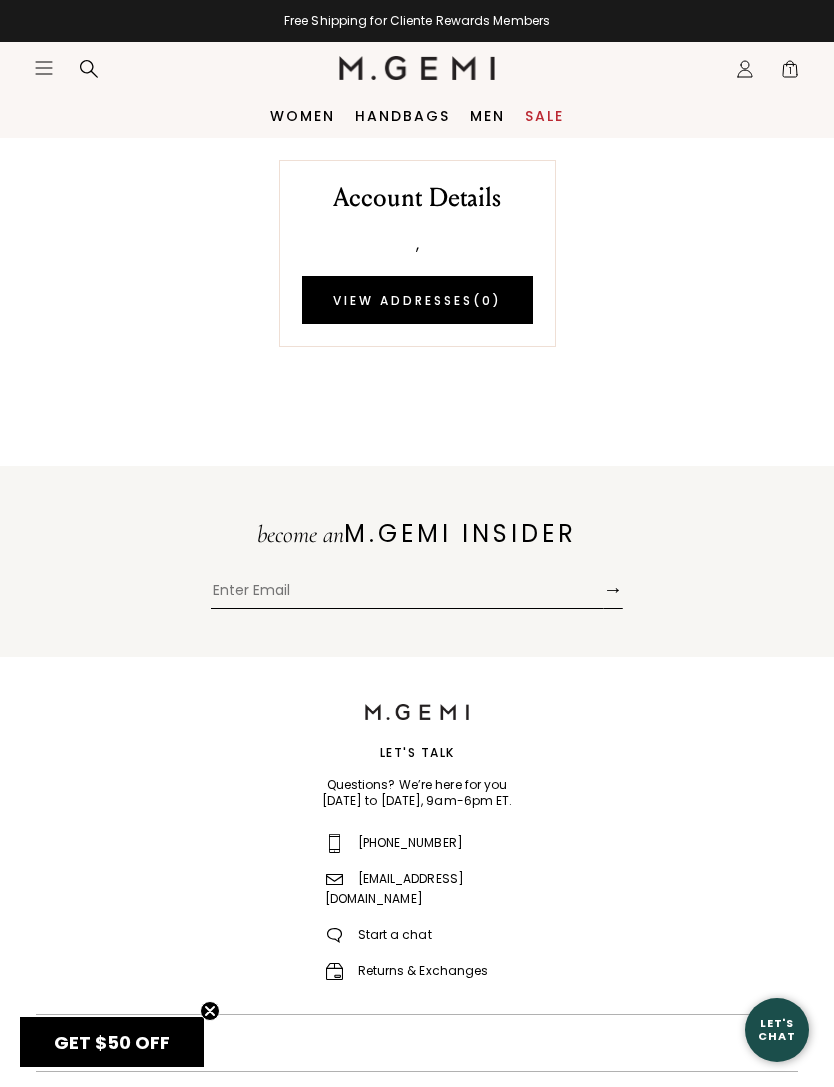 click on "My Account Orders Rewards Refer a Friend Address Book Account Details ,      View Addresses  ( 0 )" at bounding box center [417, 274] 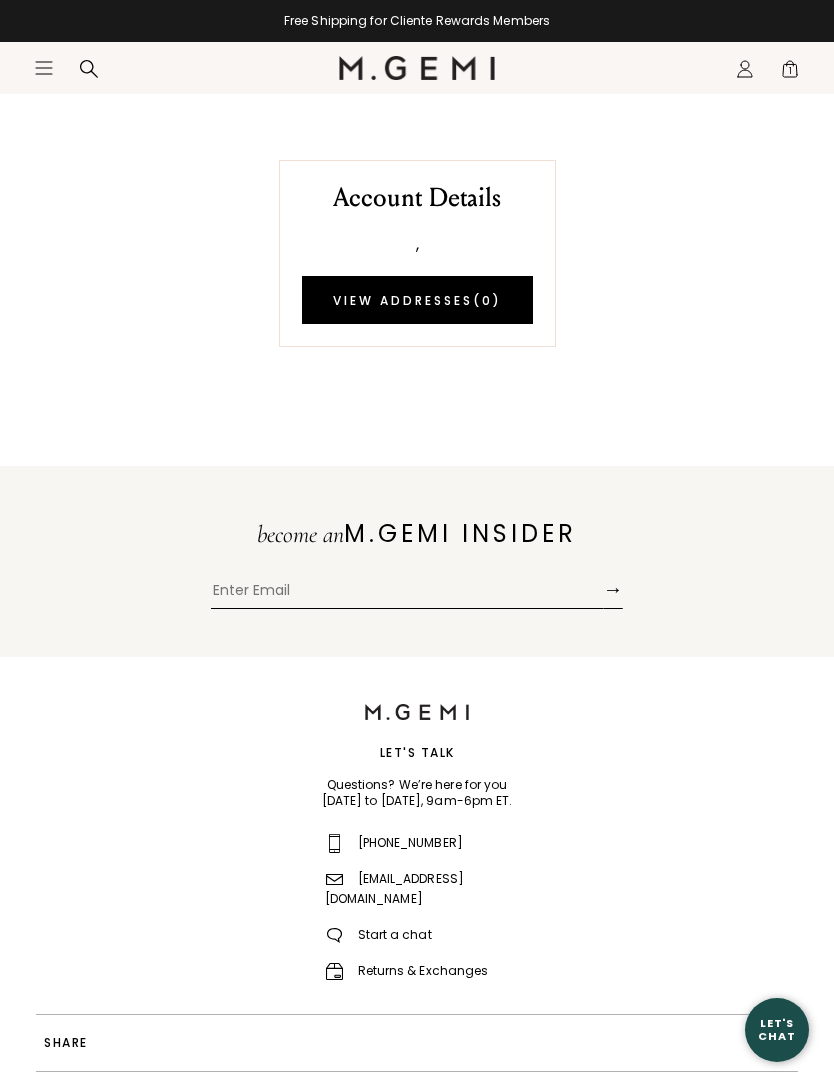 scroll, scrollTop: 99, scrollLeft: 0, axis: vertical 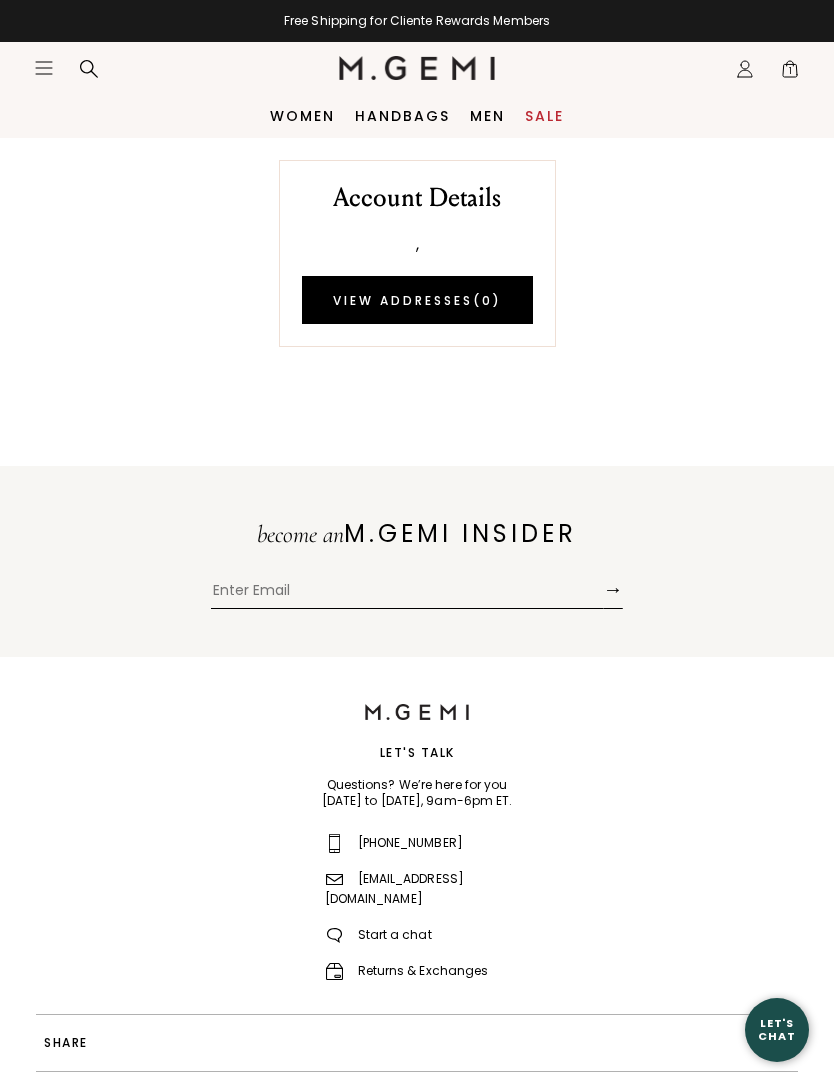 click on "1" at bounding box center (790, 73) 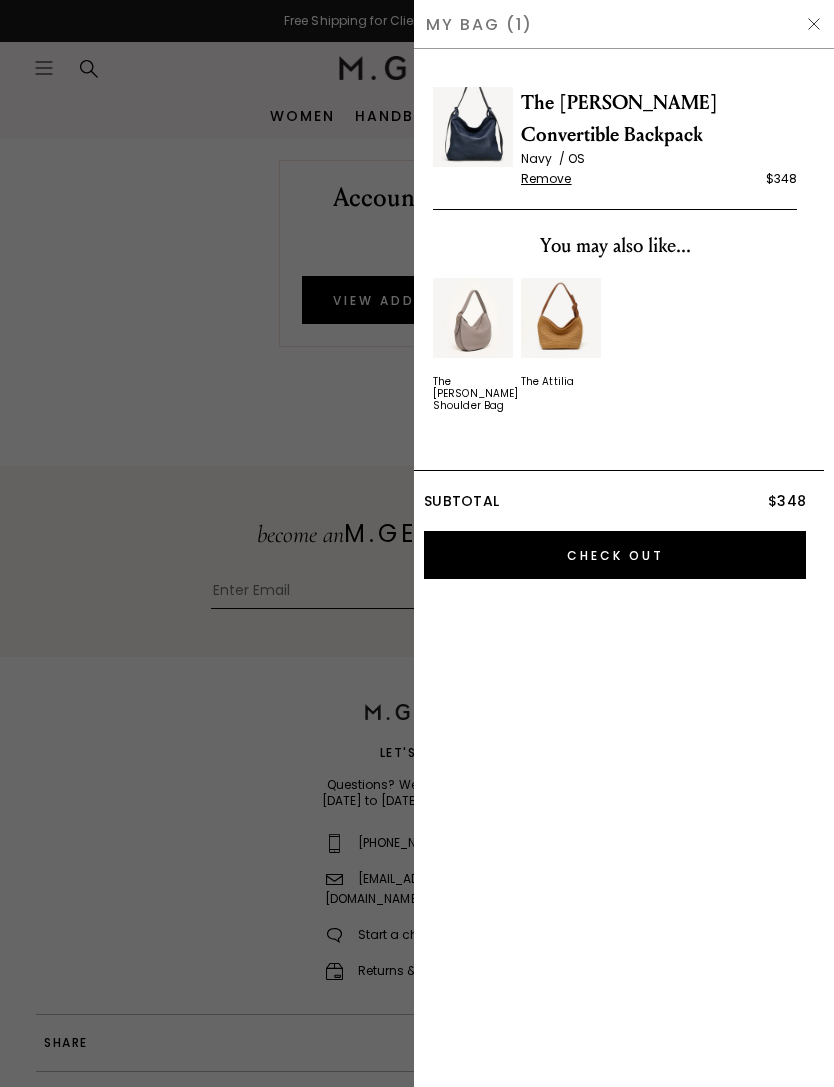 scroll, scrollTop: 0, scrollLeft: 0, axis: both 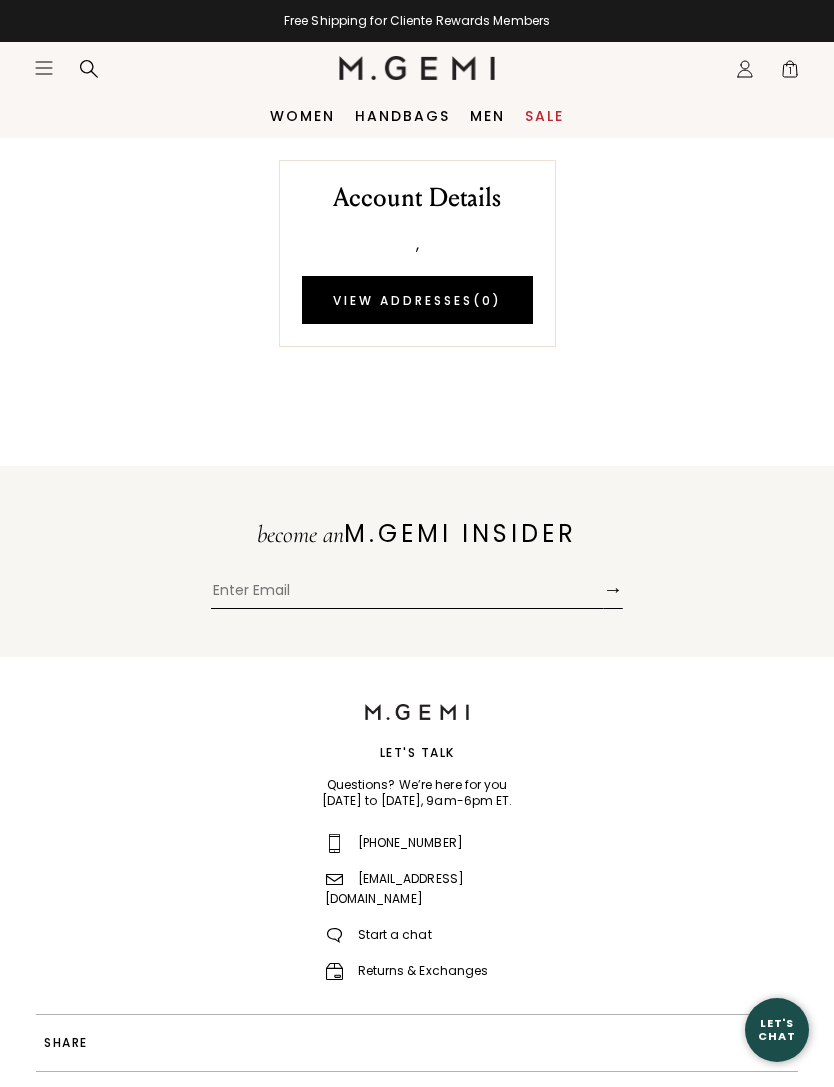 click on "Account Details ,      View Addresses  ( 0 )" at bounding box center [417, 242] 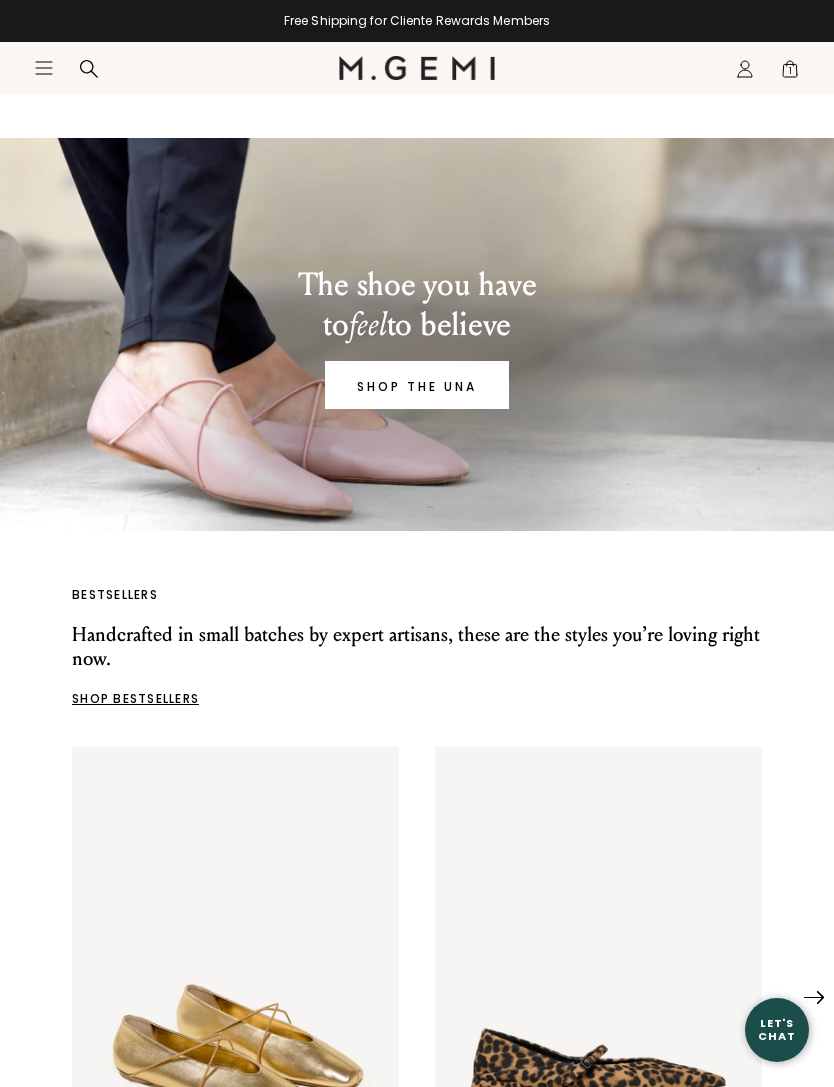 scroll, scrollTop: 413, scrollLeft: 0, axis: vertical 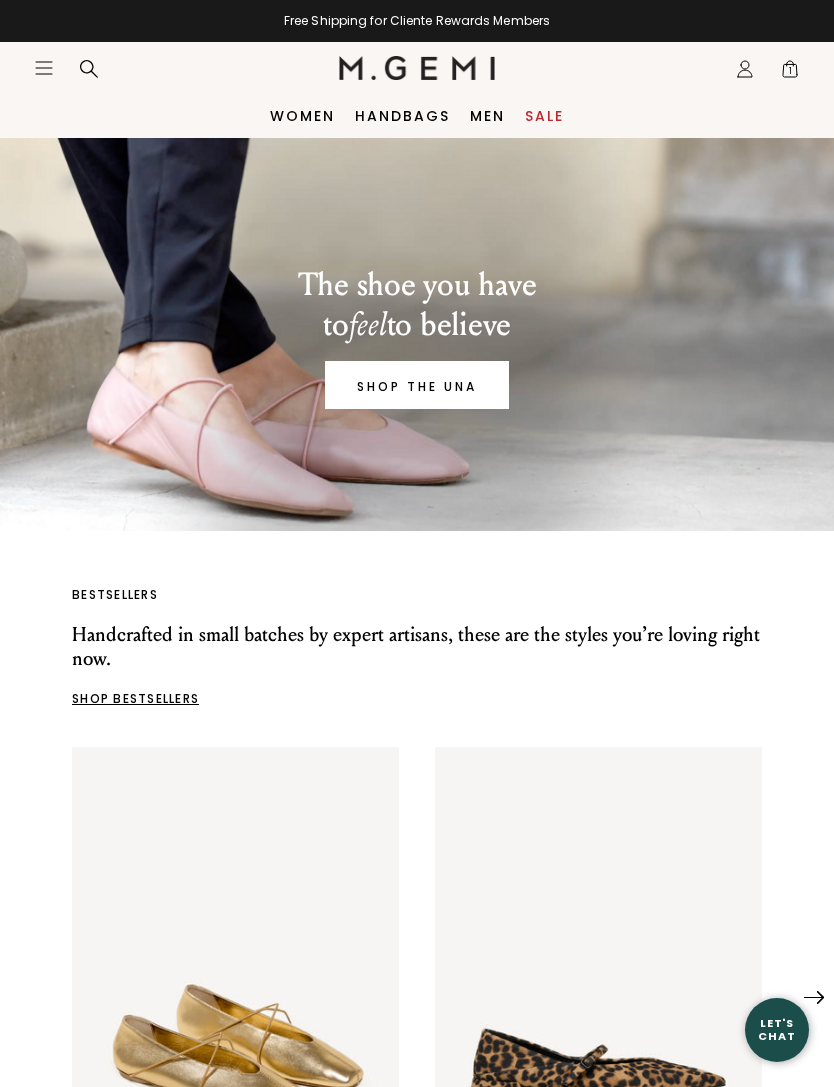 click on "Handbags" at bounding box center (402, 116) 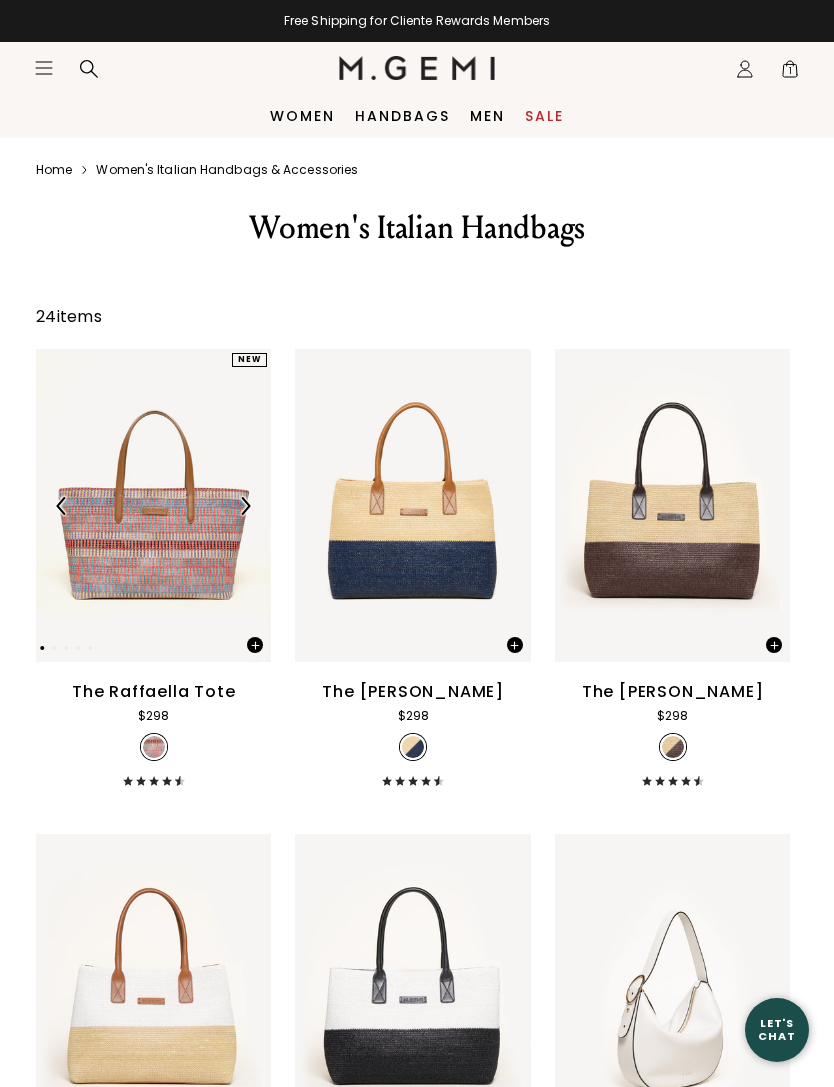 scroll, scrollTop: 0, scrollLeft: 0, axis: both 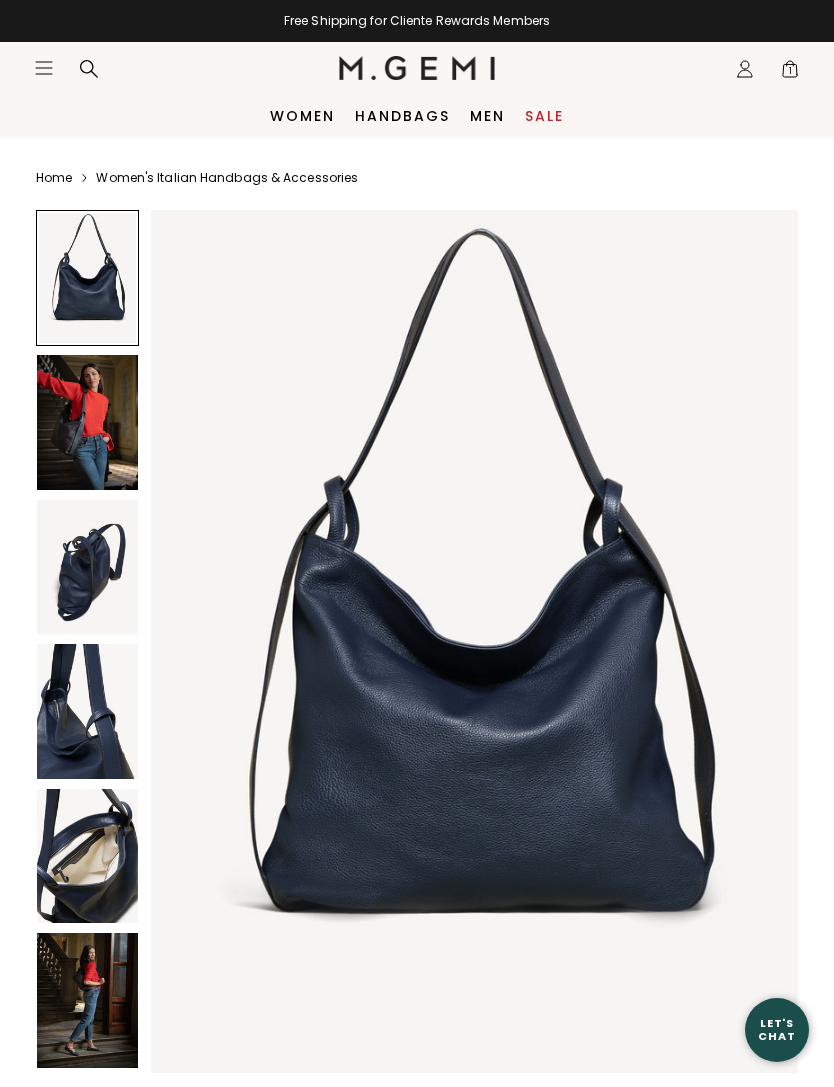 click on "1" at bounding box center (790, 73) 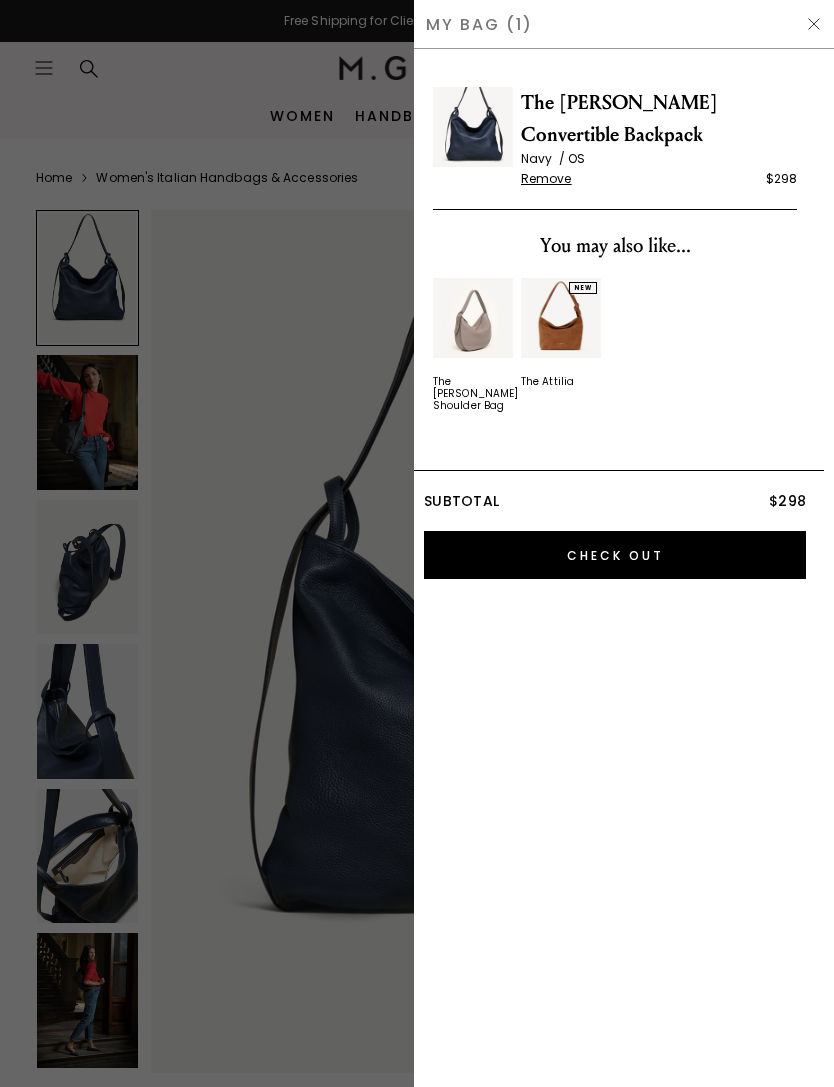 click at bounding box center (417, 543) 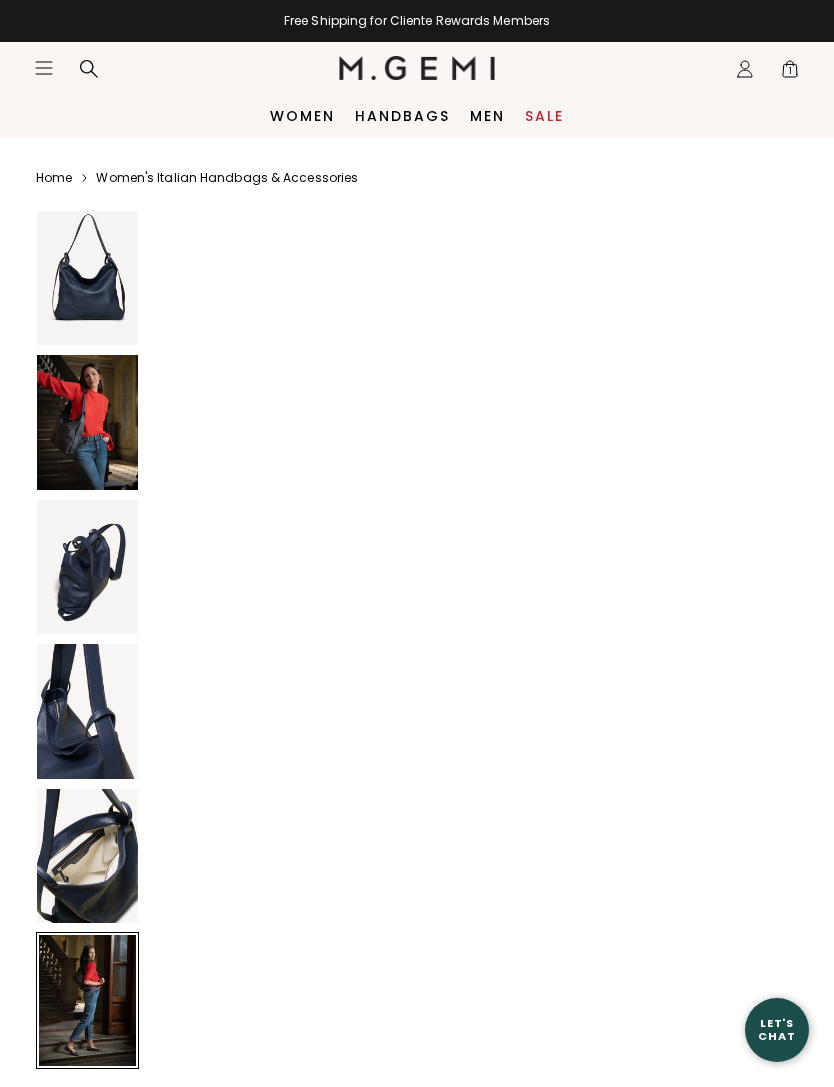 scroll, scrollTop: 4439, scrollLeft: 0, axis: vertical 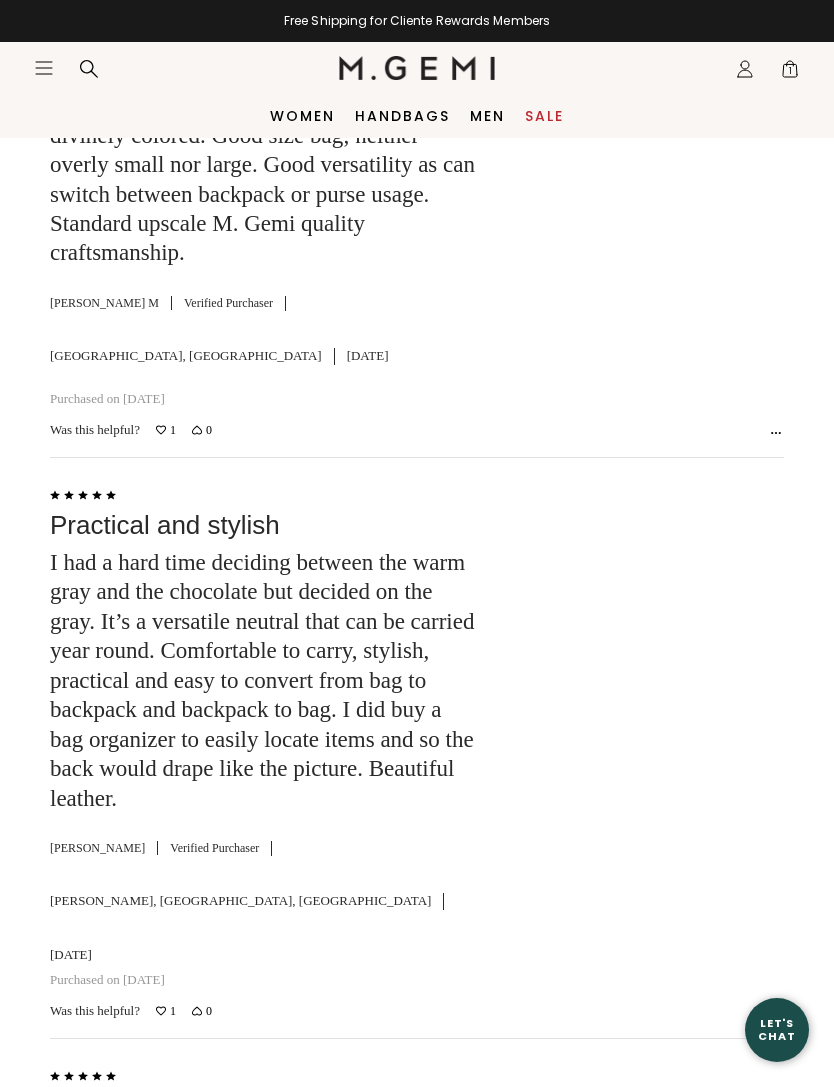 click on "1" at bounding box center [790, 73] 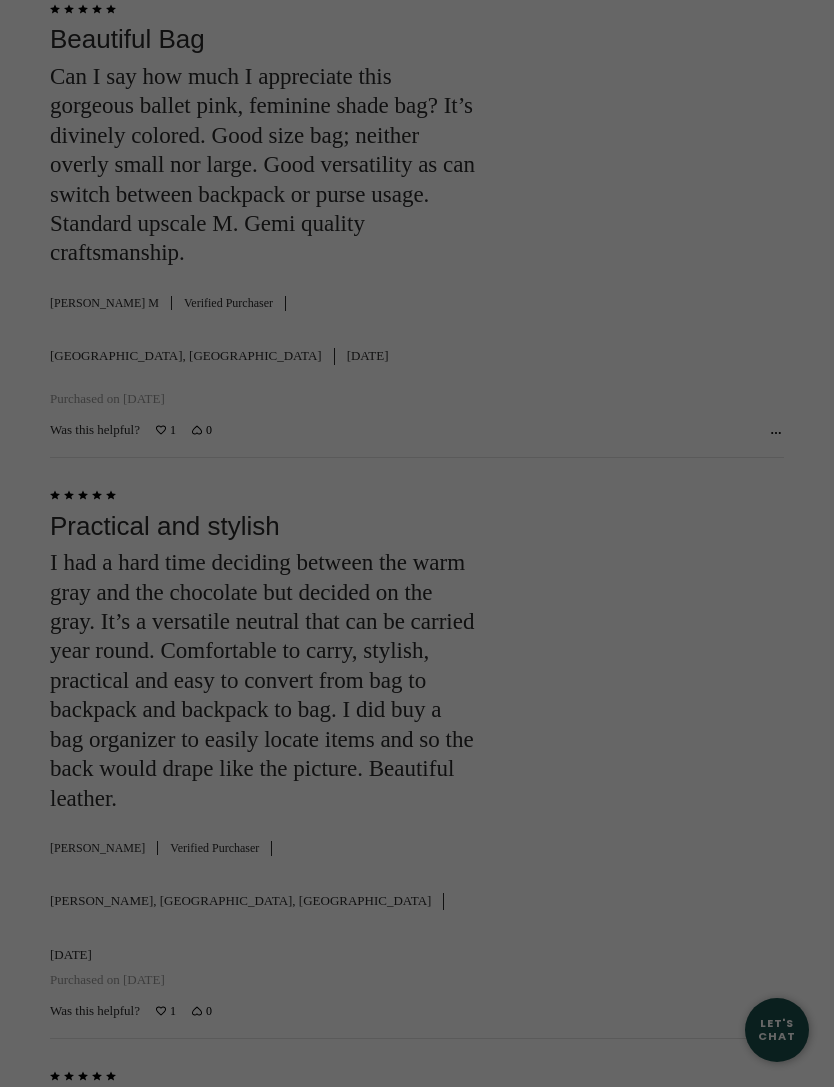 scroll, scrollTop: 64, scrollLeft: 0, axis: vertical 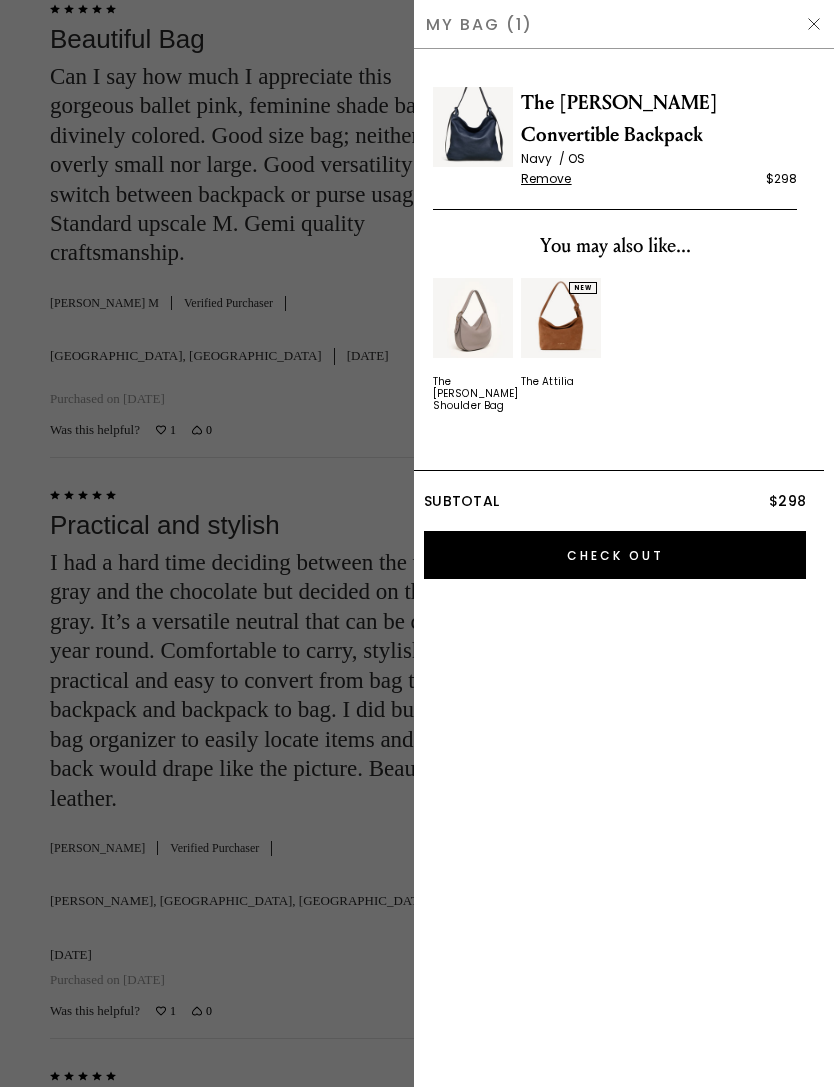 click on "Check Out" at bounding box center [615, 555] 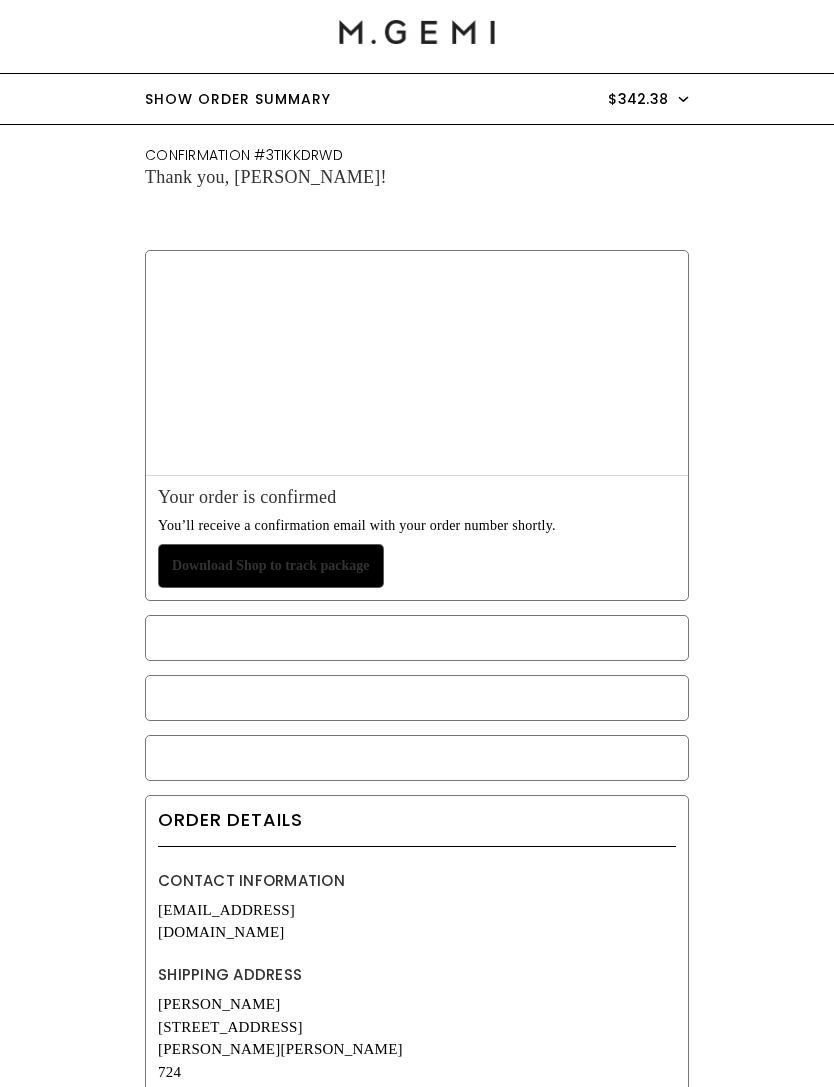 scroll, scrollTop: 0, scrollLeft: 0, axis: both 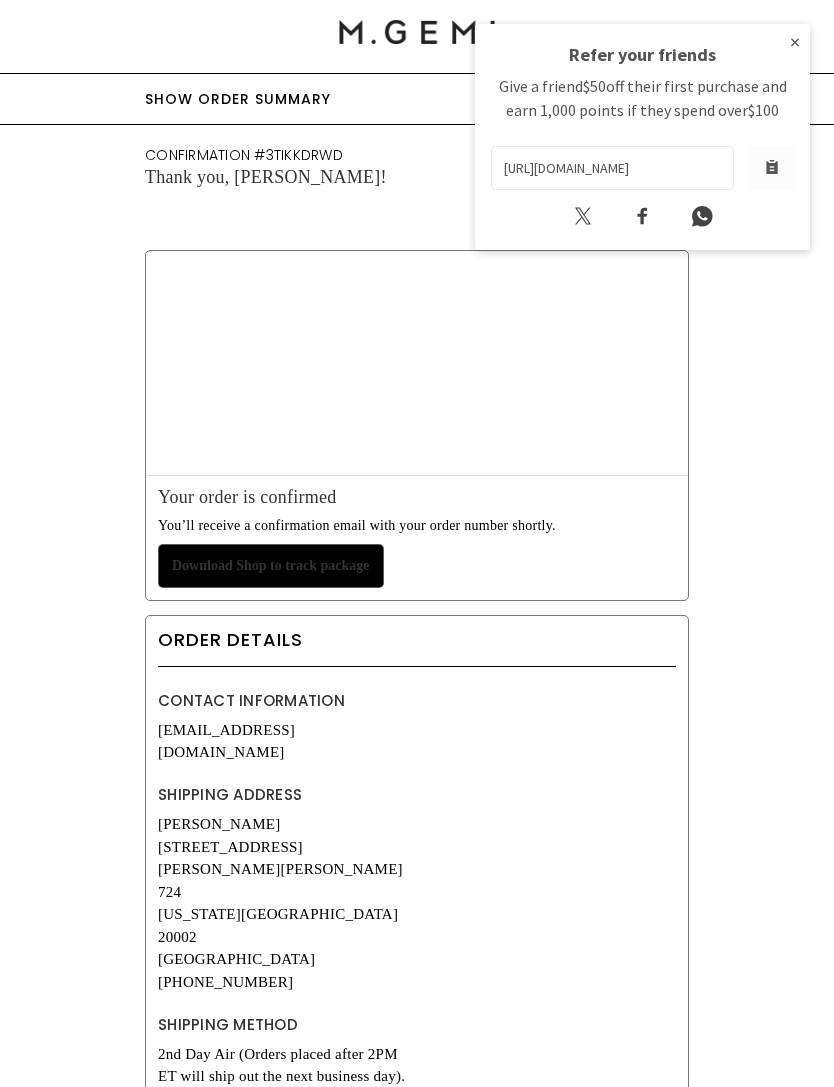 click at bounding box center (772, 168) 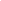 scroll, scrollTop: 0, scrollLeft: 0, axis: both 